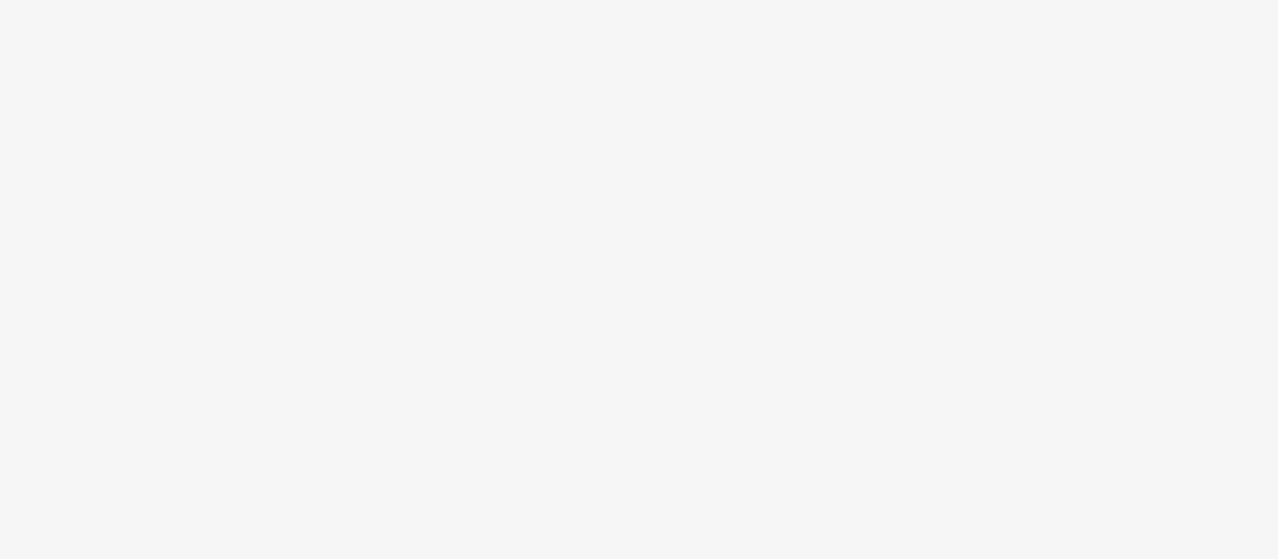 scroll, scrollTop: 0, scrollLeft: 0, axis: both 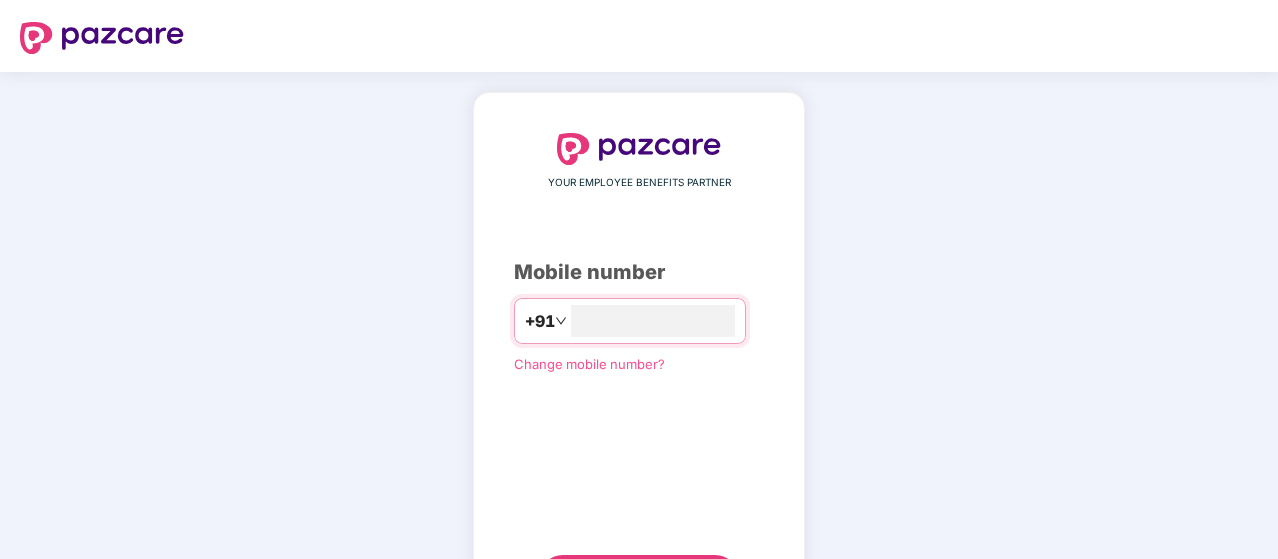 type on "**********" 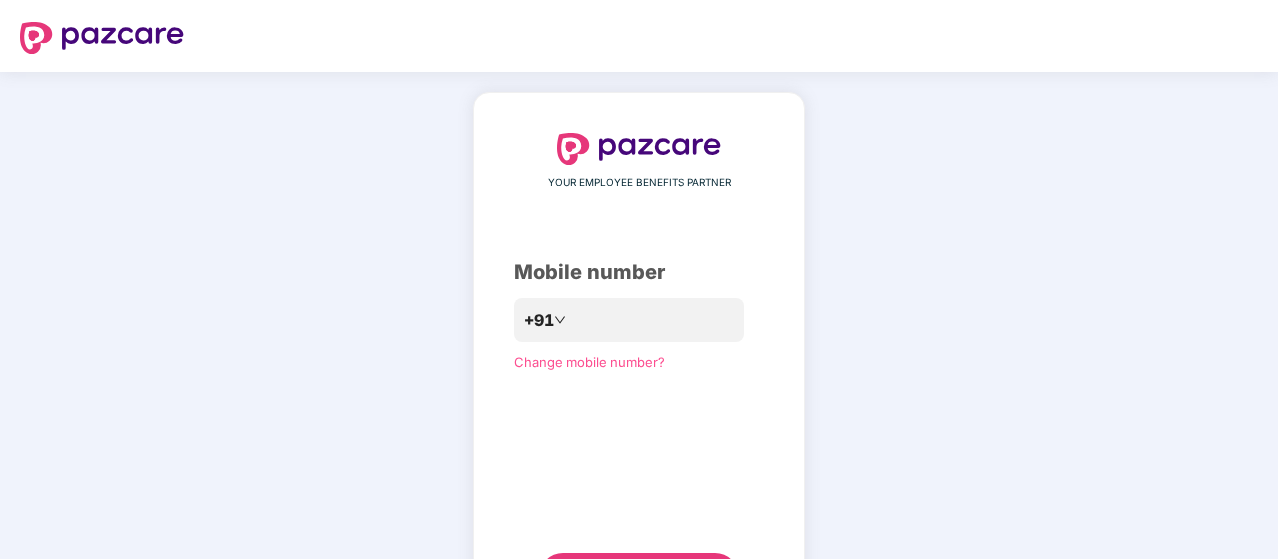 click on "**********" at bounding box center (639, 367) 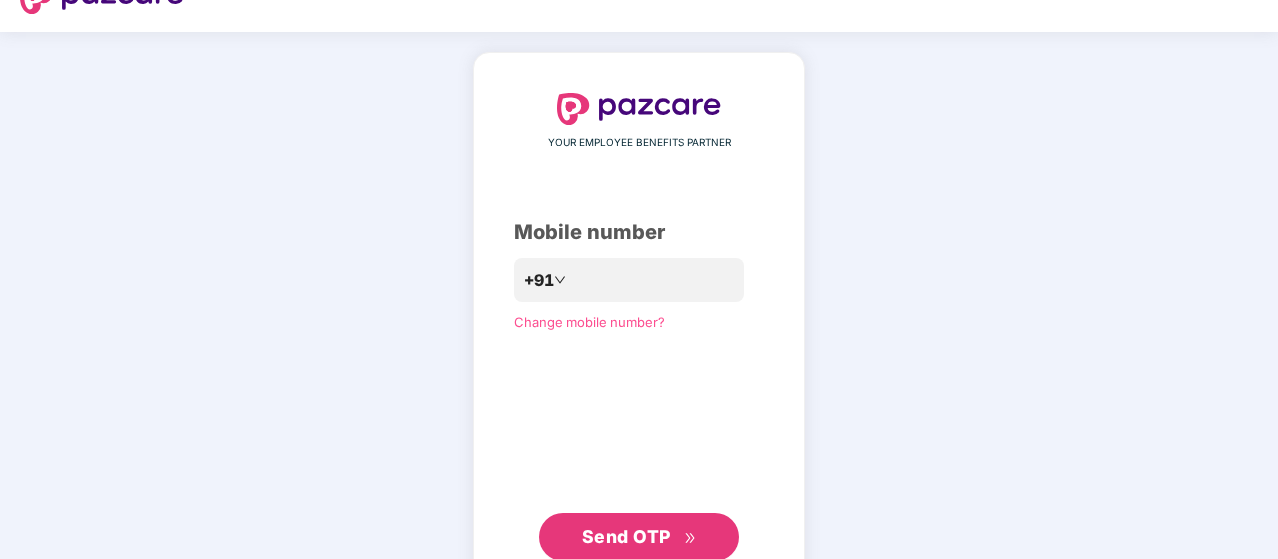 scroll, scrollTop: 80, scrollLeft: 0, axis: vertical 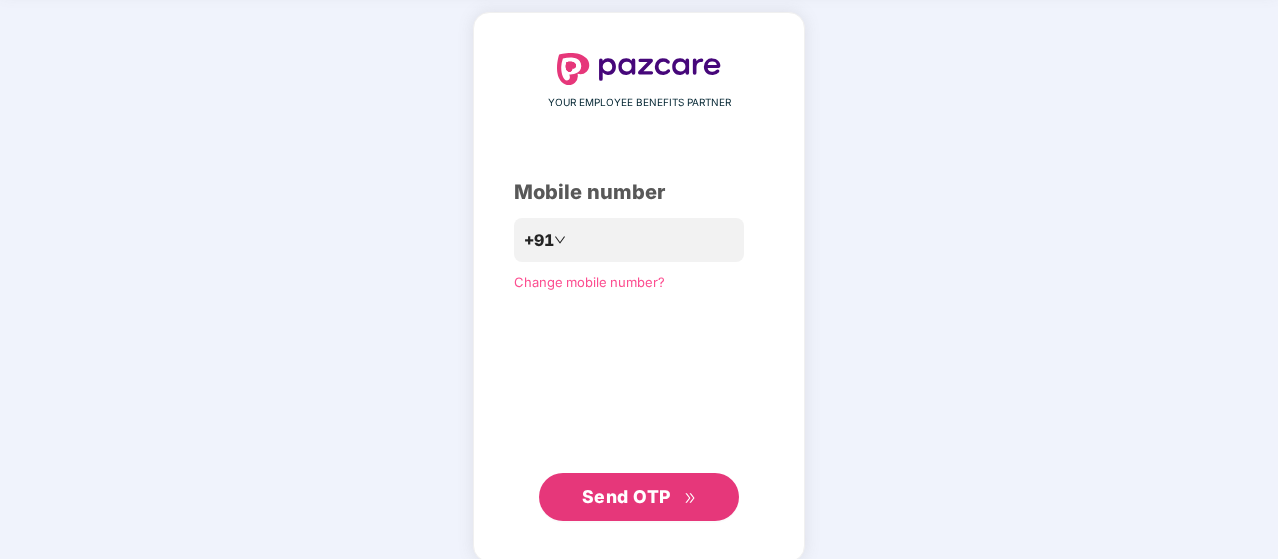 click on "Send OTP" at bounding box center [626, 496] 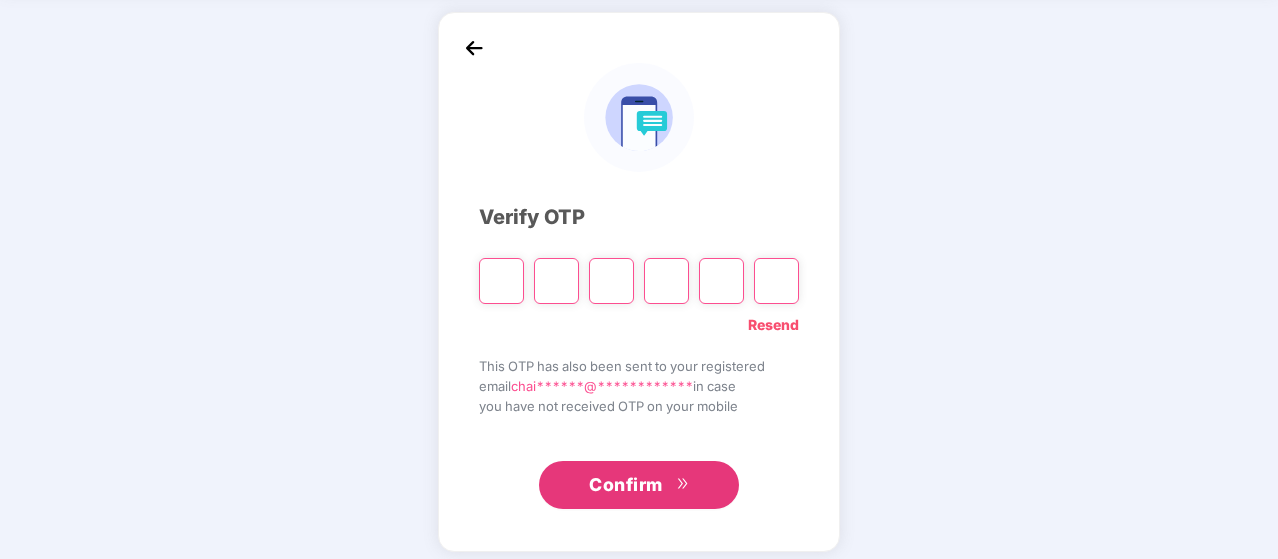 type on "*" 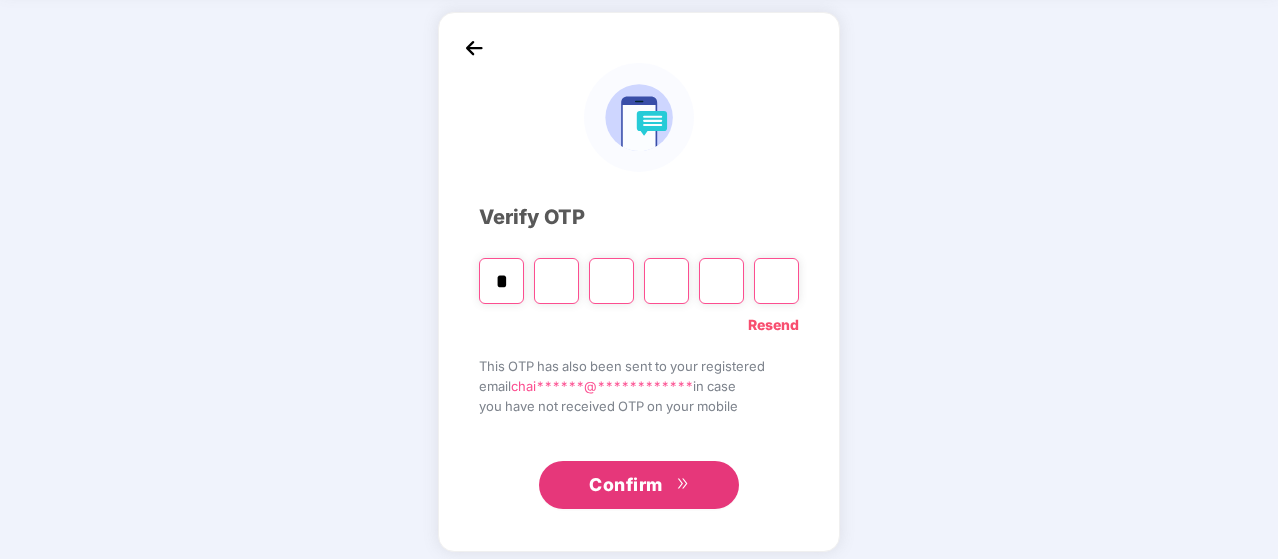 type on "*" 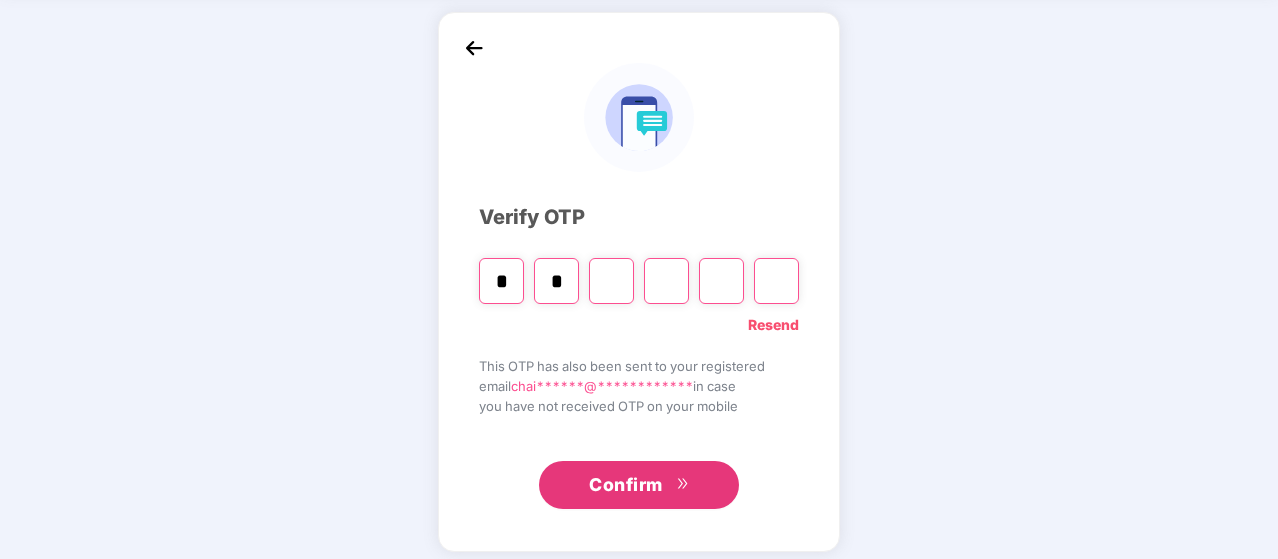 type on "*" 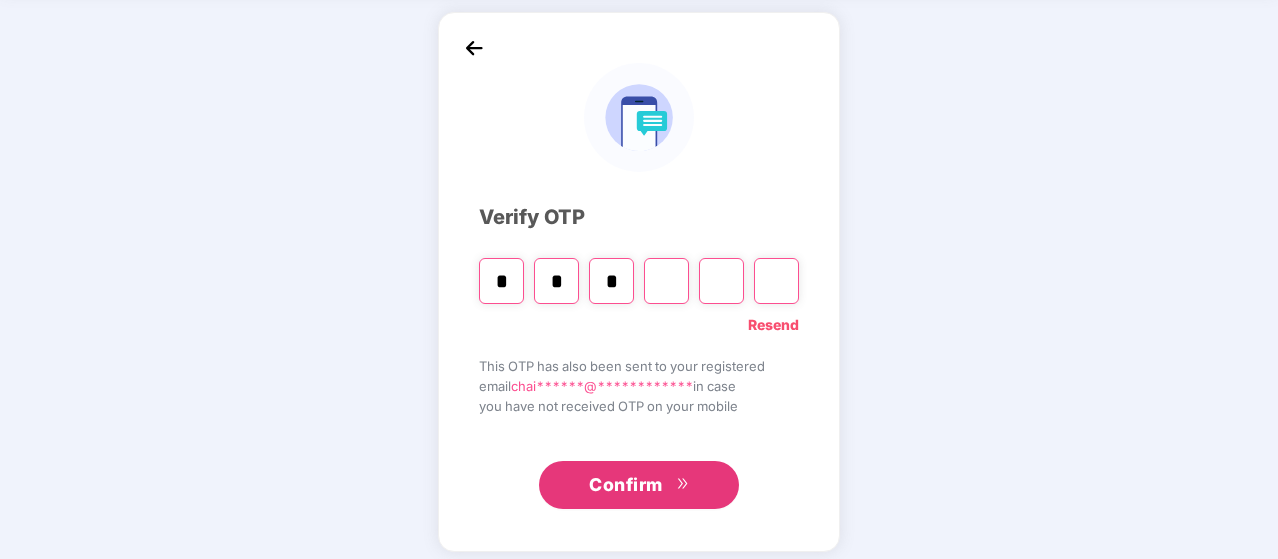 type on "*" 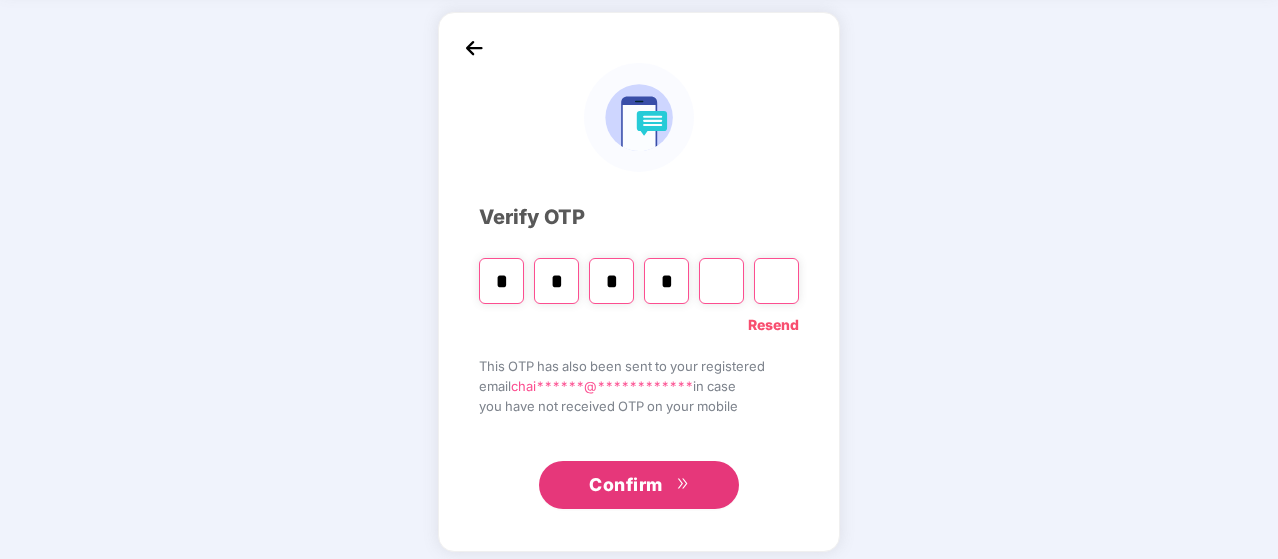 type on "*" 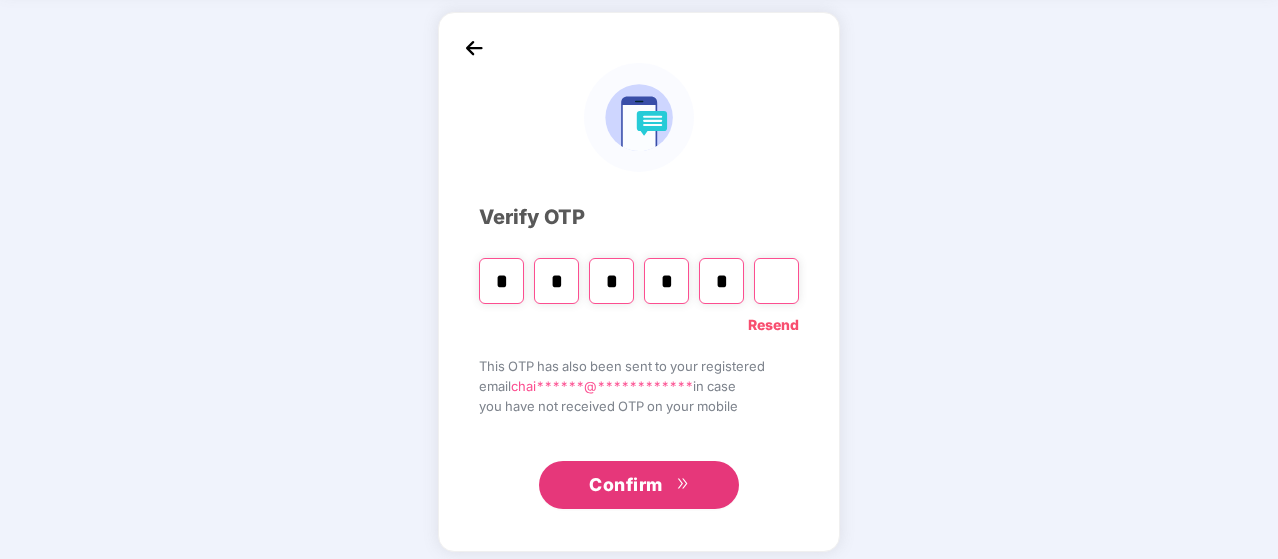 type on "*" 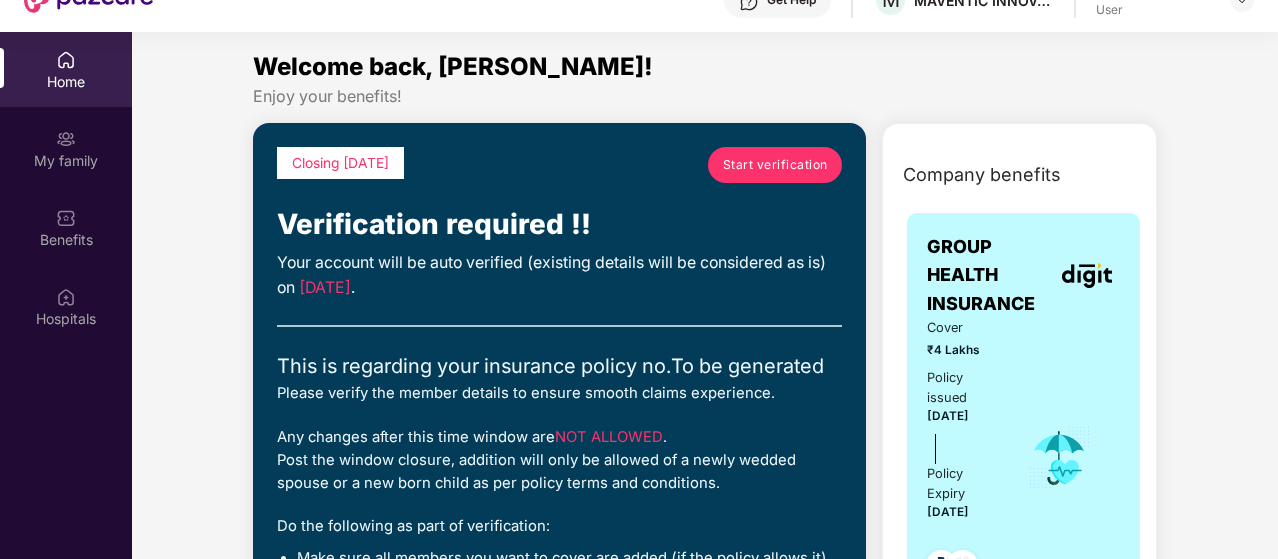click on "Company benefits GROUP HEALTH INSURANCE Cover ₹4 Lakhs    Policy issued 01 July 2025 Policy Expiry 30 June 2026 View details" at bounding box center (1019, 430) 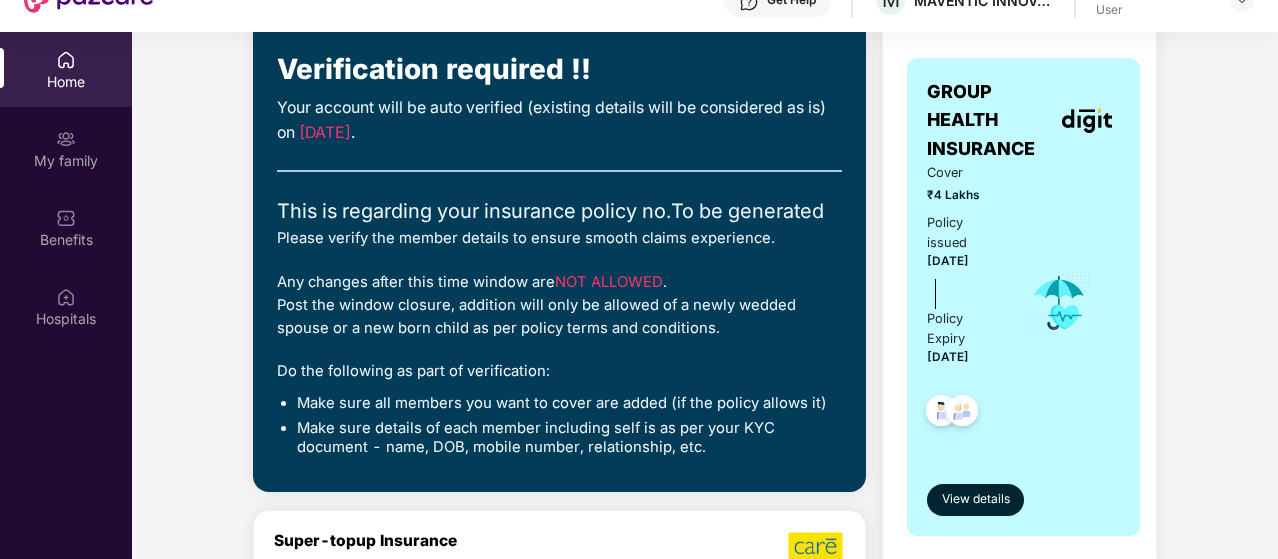 scroll, scrollTop: 0, scrollLeft: 0, axis: both 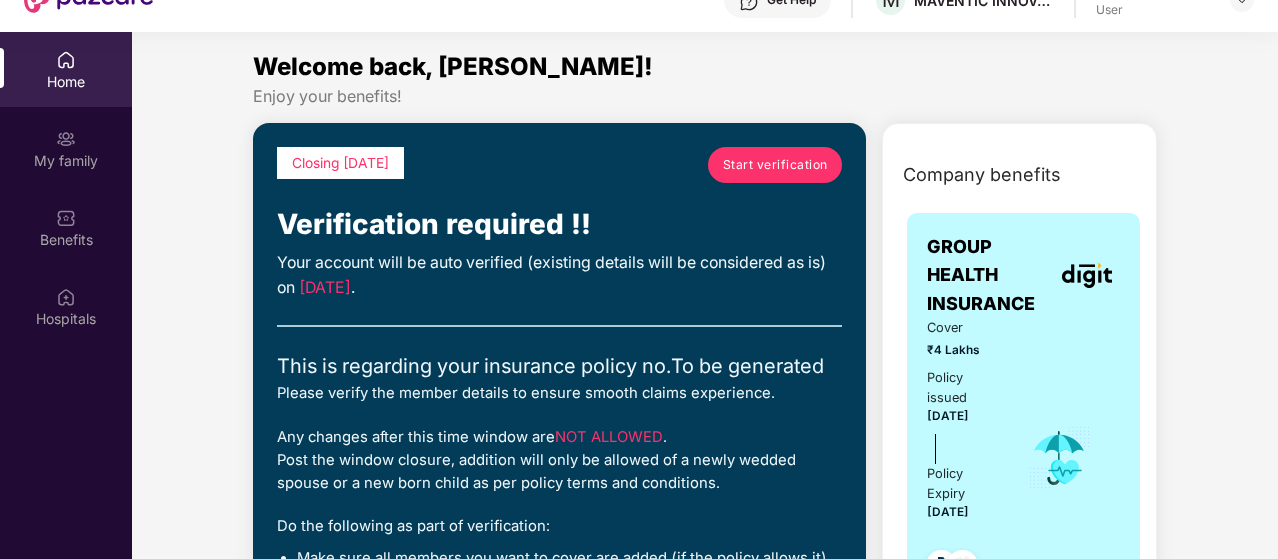click on "Start verification" at bounding box center [775, 164] 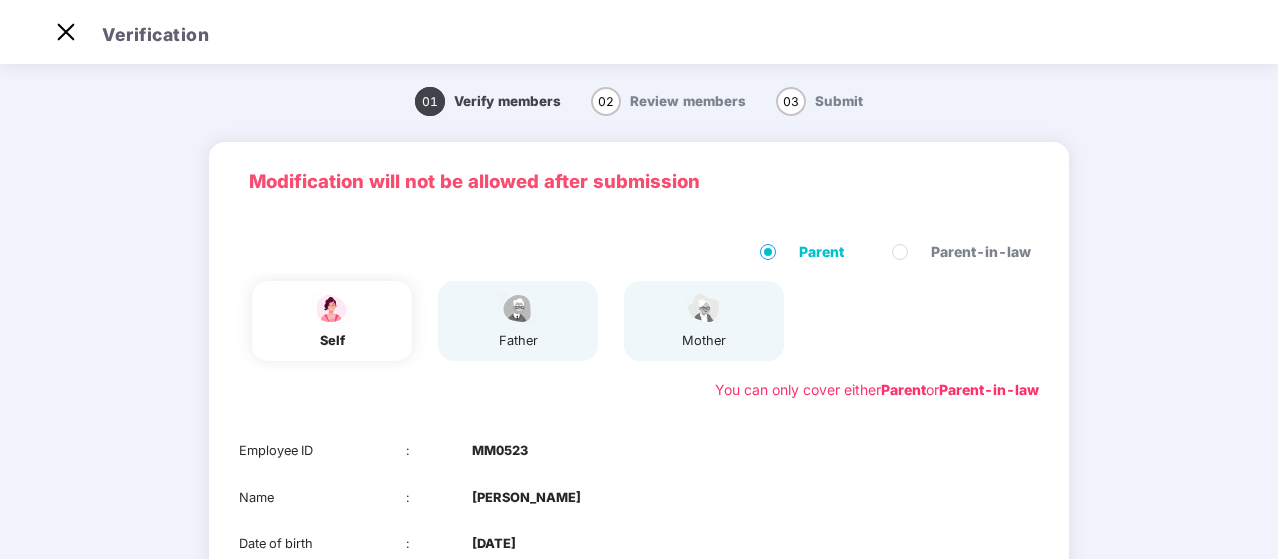 scroll, scrollTop: 16, scrollLeft: 0, axis: vertical 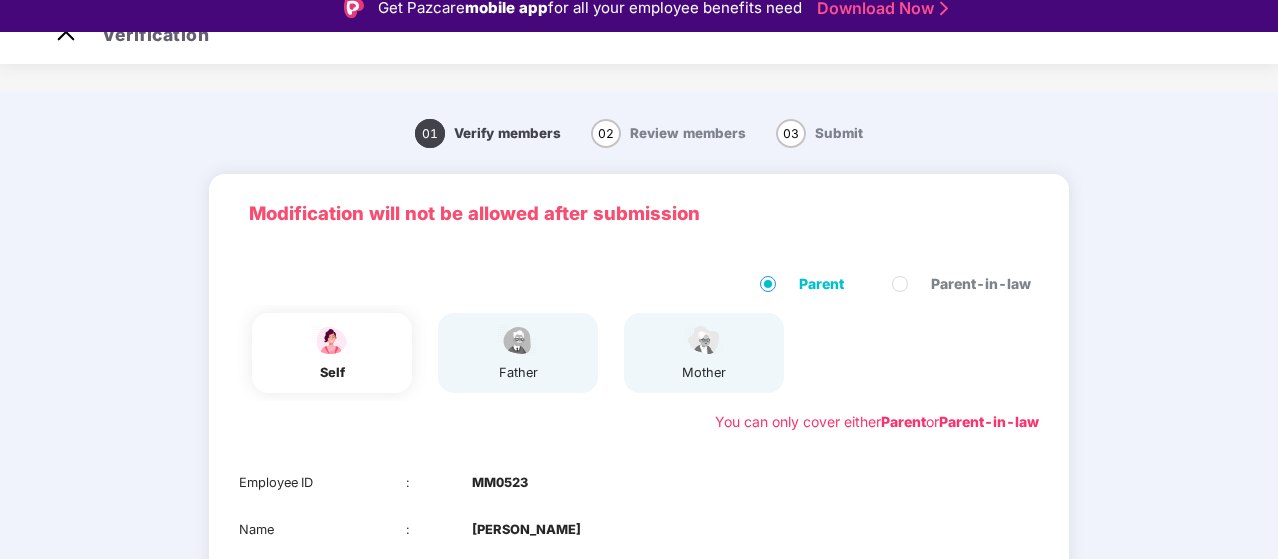 click on "Employee ID : MM0523" at bounding box center (639, 483) 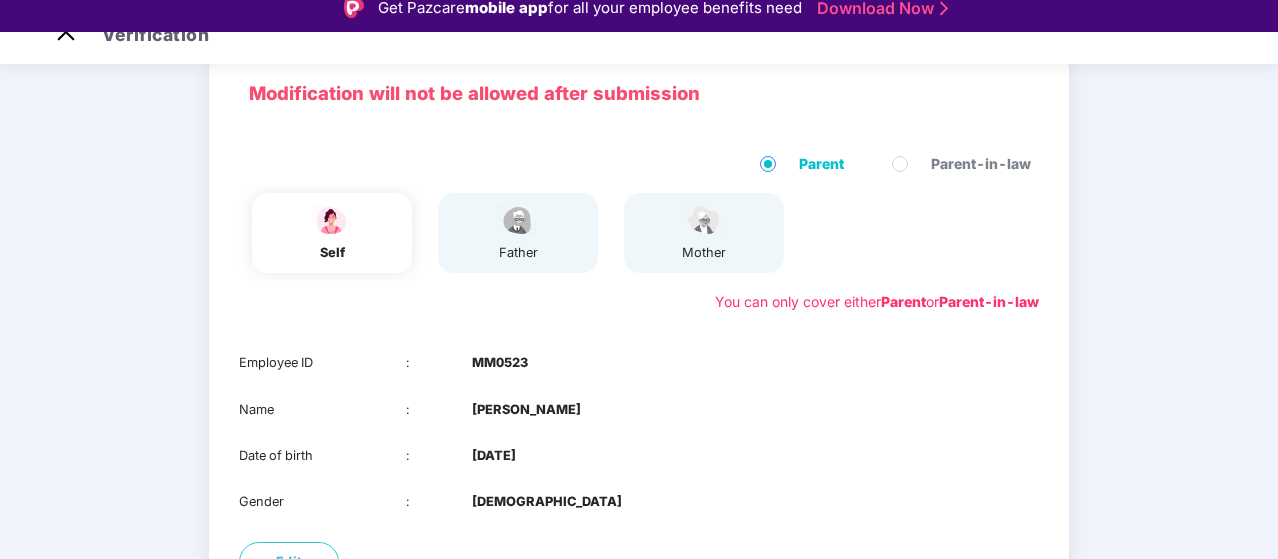scroll, scrollTop: 208, scrollLeft: 0, axis: vertical 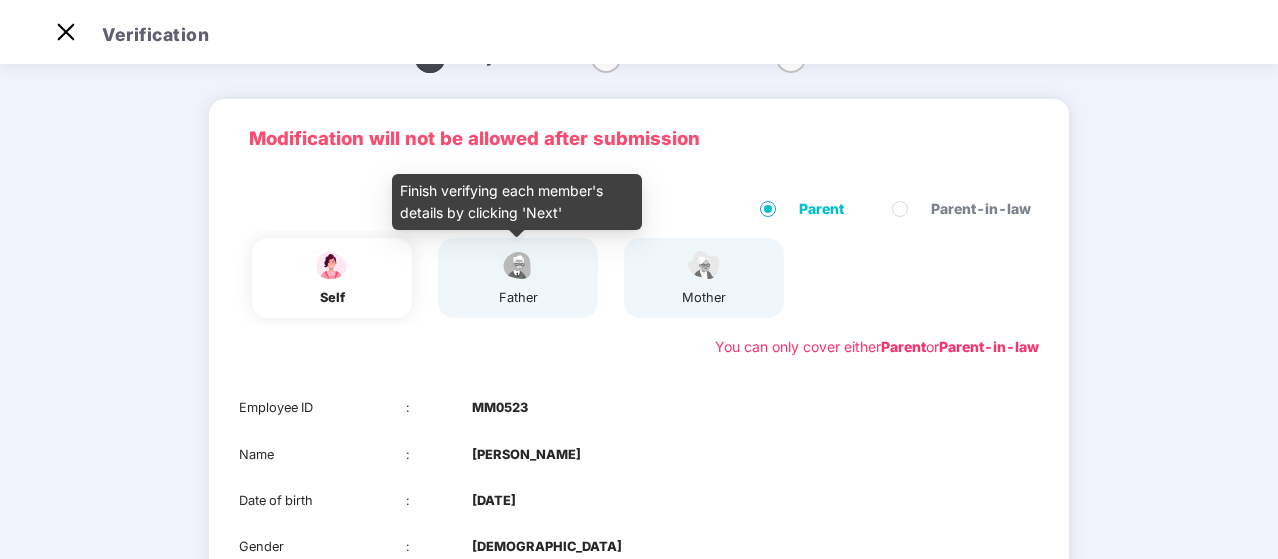 click on "father" at bounding box center (518, 298) 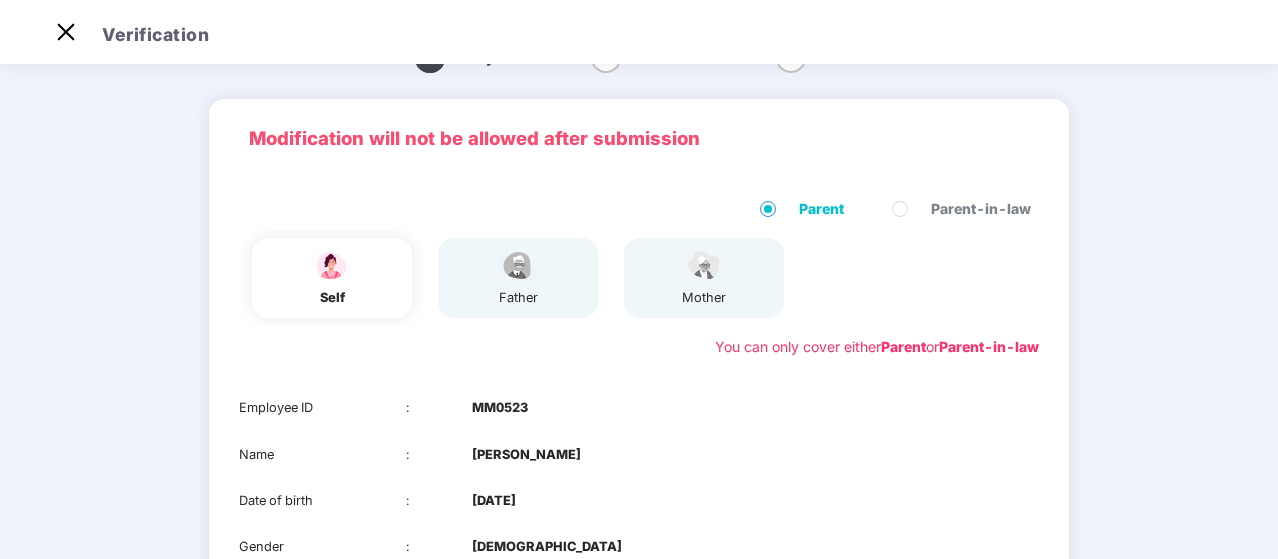 click on "Employee ID : MM0523 Name : Chaithra   Date of birth : 25 Apr 1998 Gender : FEMALE" at bounding box center [639, 477] 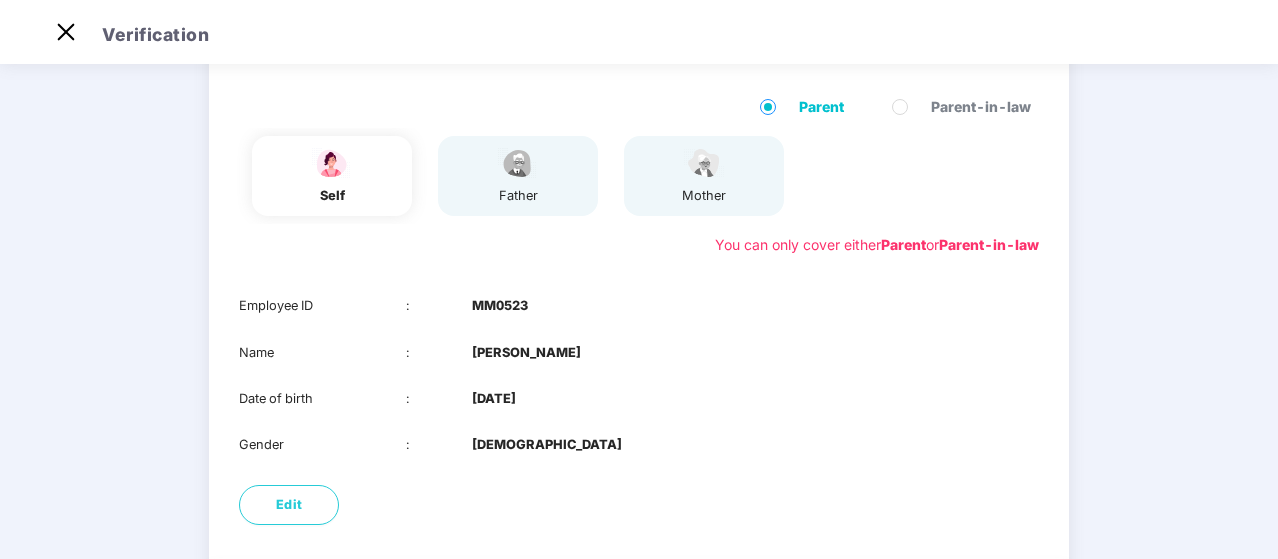 scroll, scrollTop: 243, scrollLeft: 0, axis: vertical 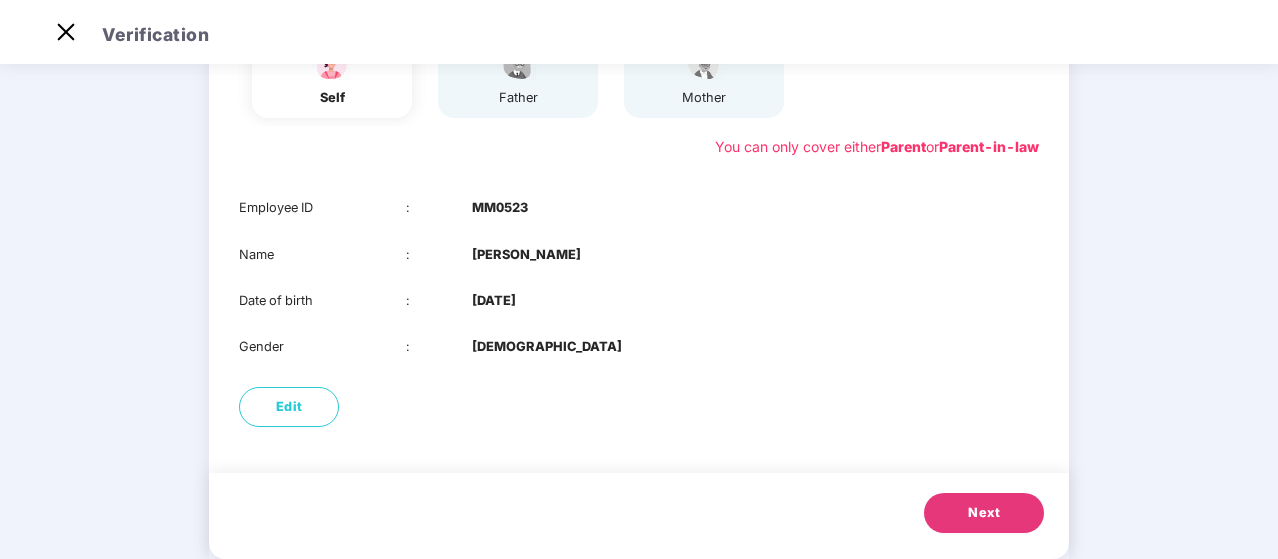 click on "Next" at bounding box center (984, 513) 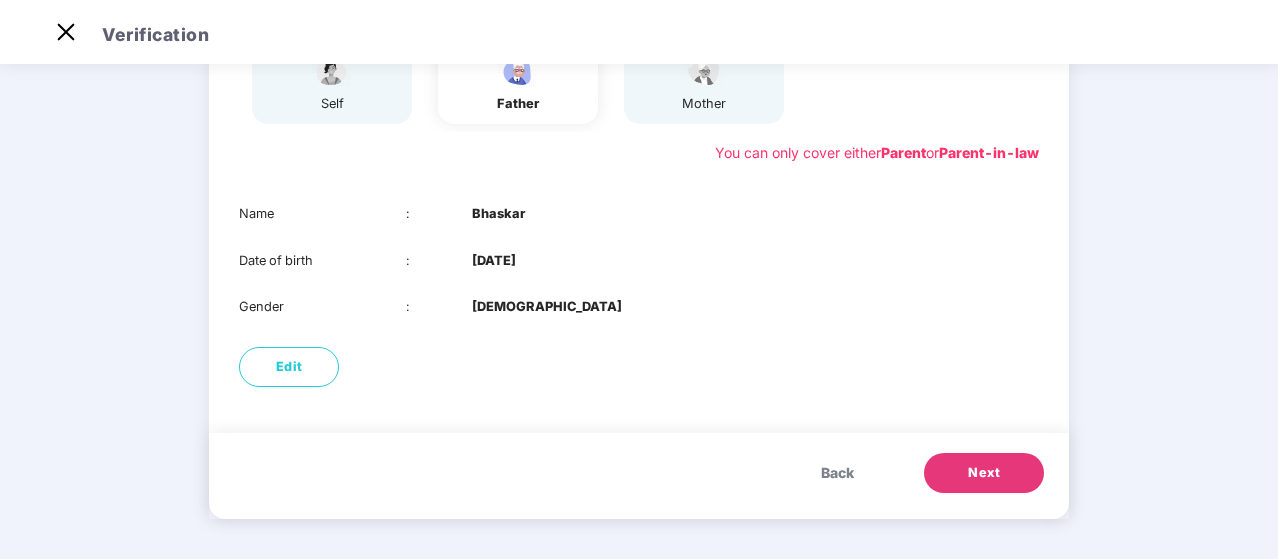 scroll, scrollTop: 236, scrollLeft: 0, axis: vertical 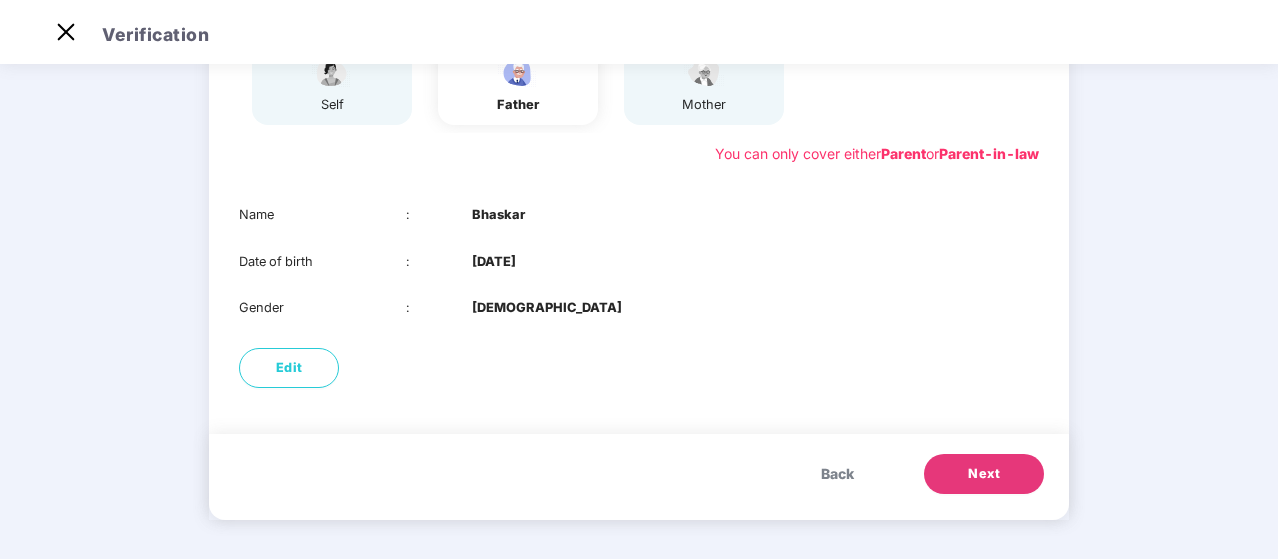 click on "Date of birth : 01 Jan 1973" at bounding box center [639, 262] 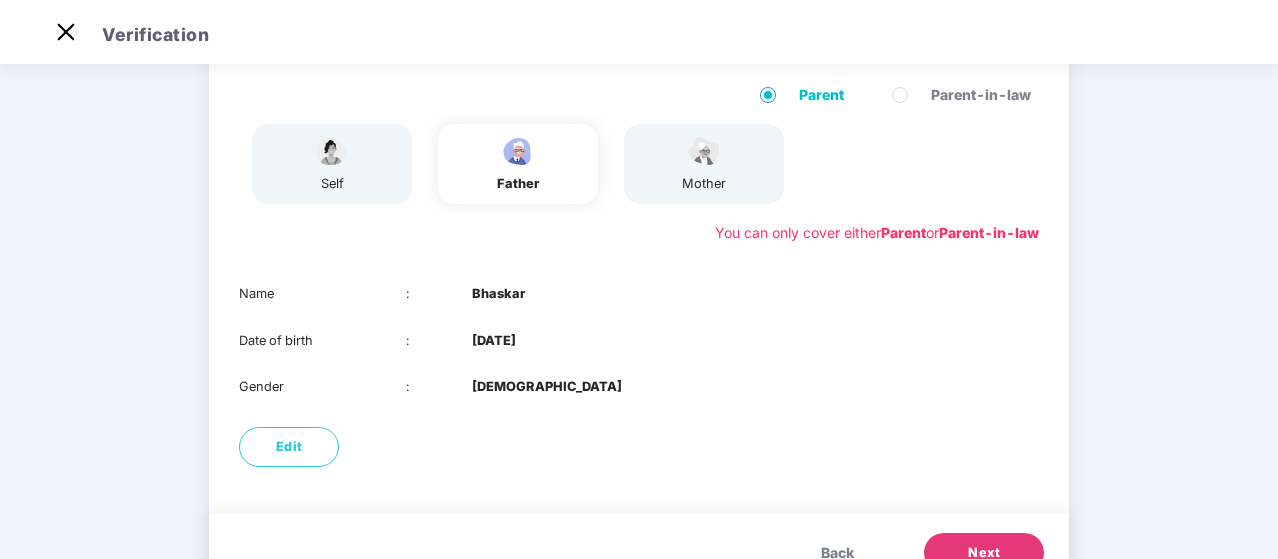 scroll, scrollTop: 156, scrollLeft: 0, axis: vertical 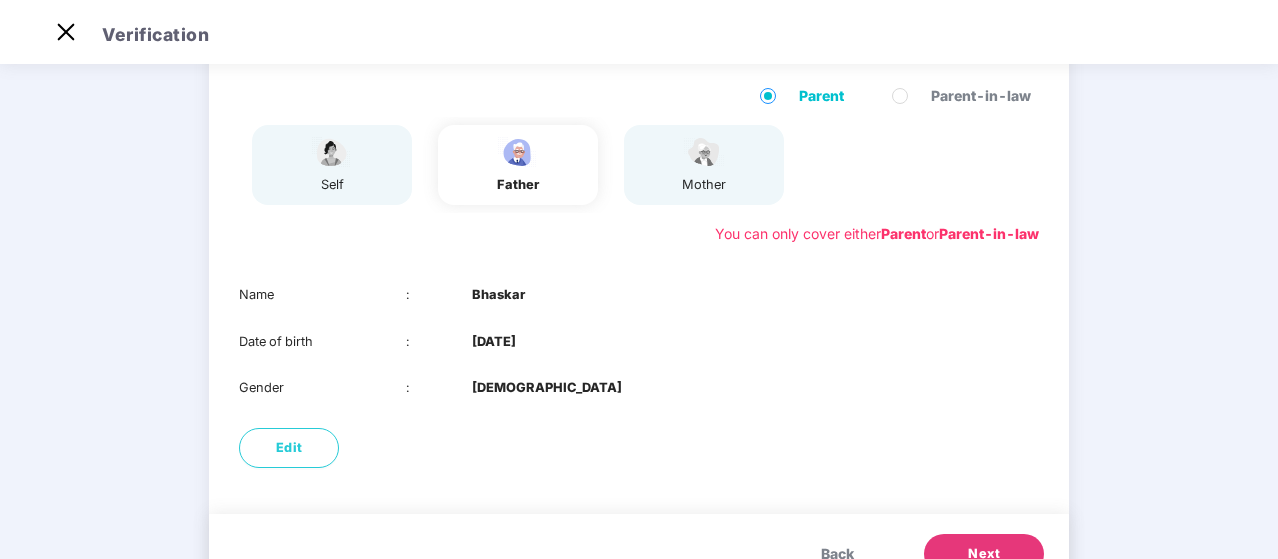 click on "Next" at bounding box center (984, 554) 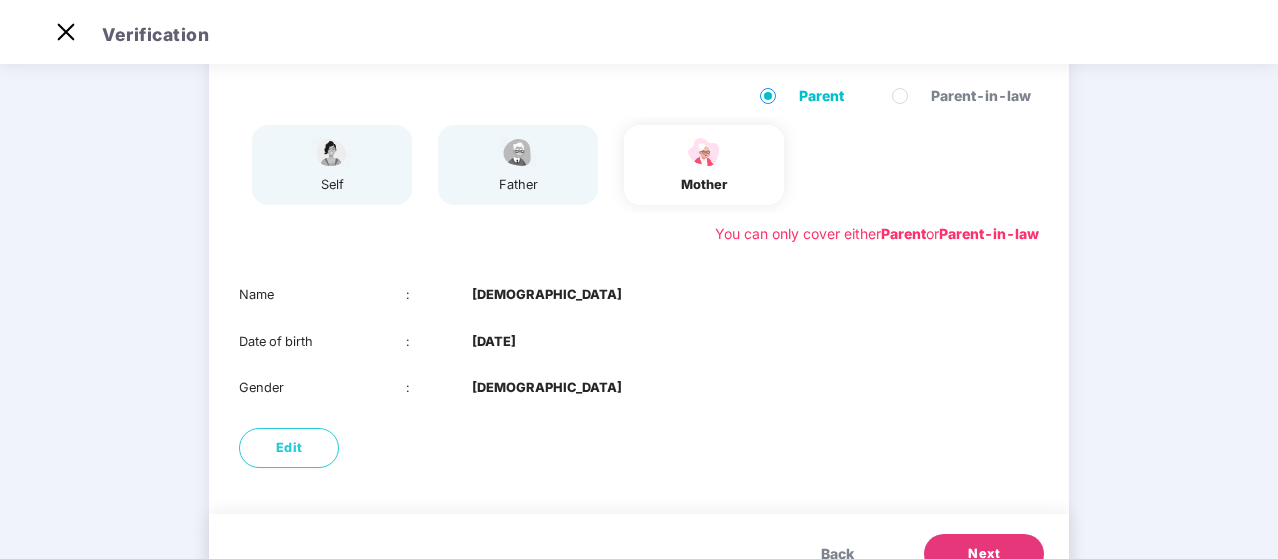 click on "Edit" at bounding box center (639, 448) 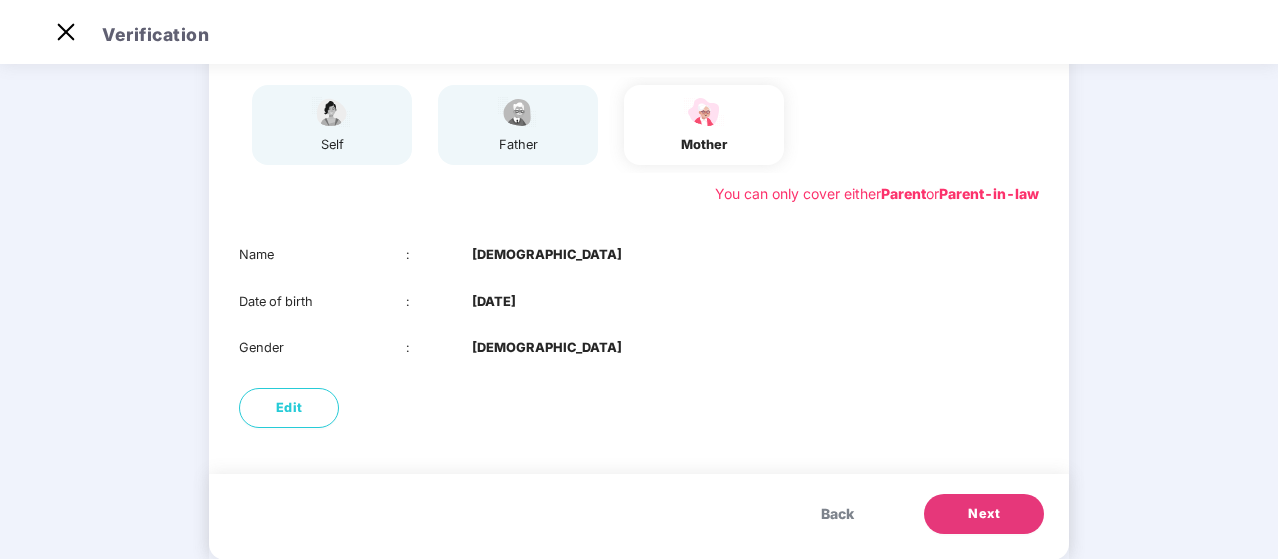 scroll, scrollTop: 156, scrollLeft: 0, axis: vertical 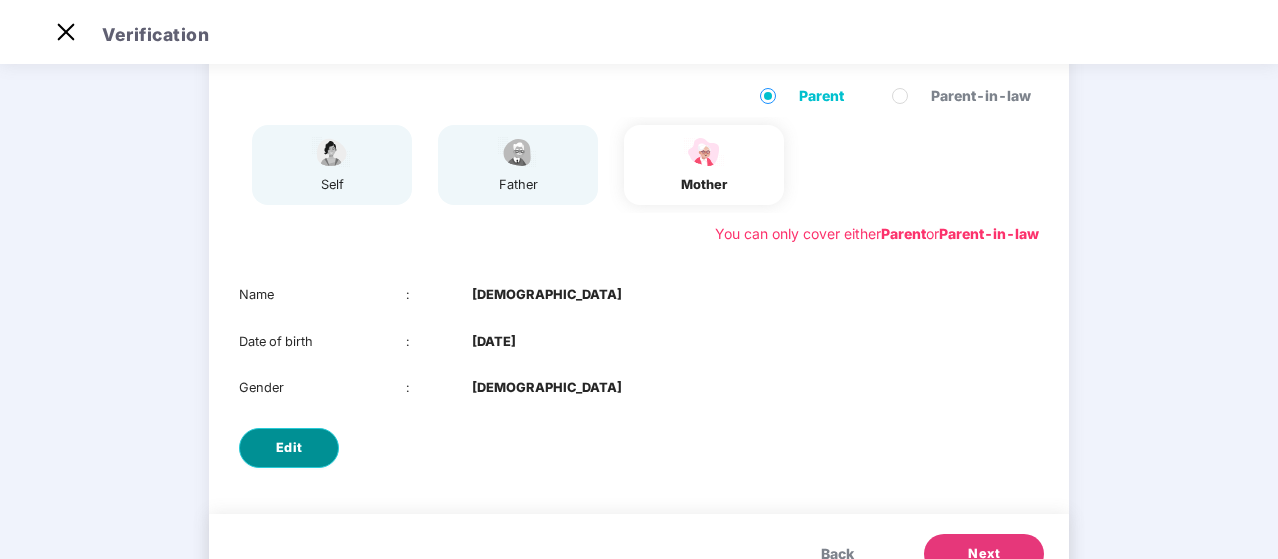 click on "Edit" at bounding box center (289, 448) 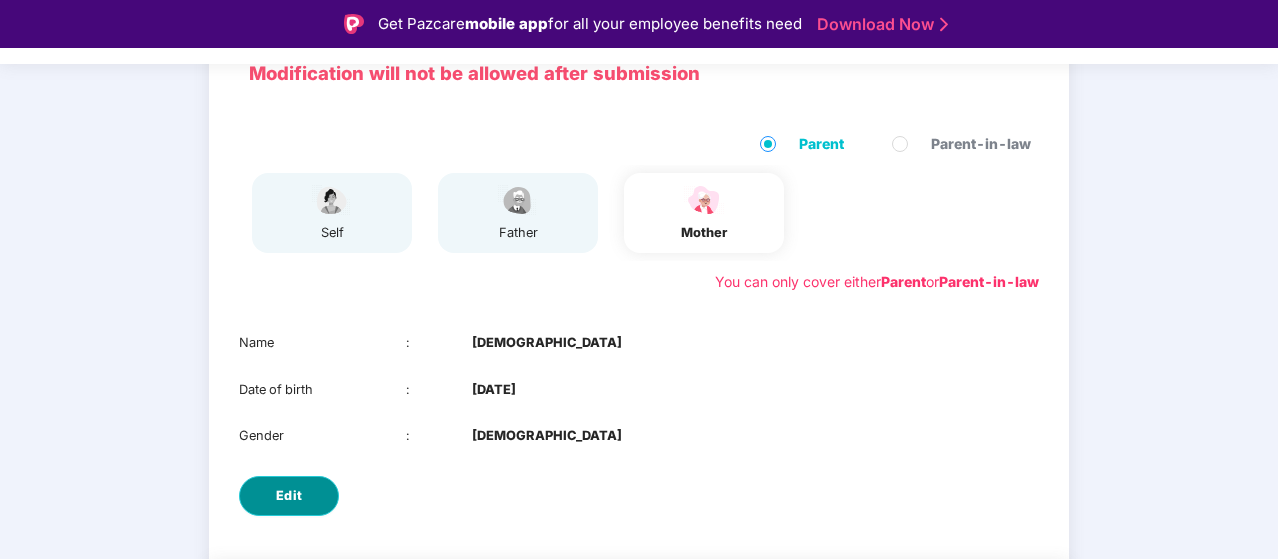 select on "******" 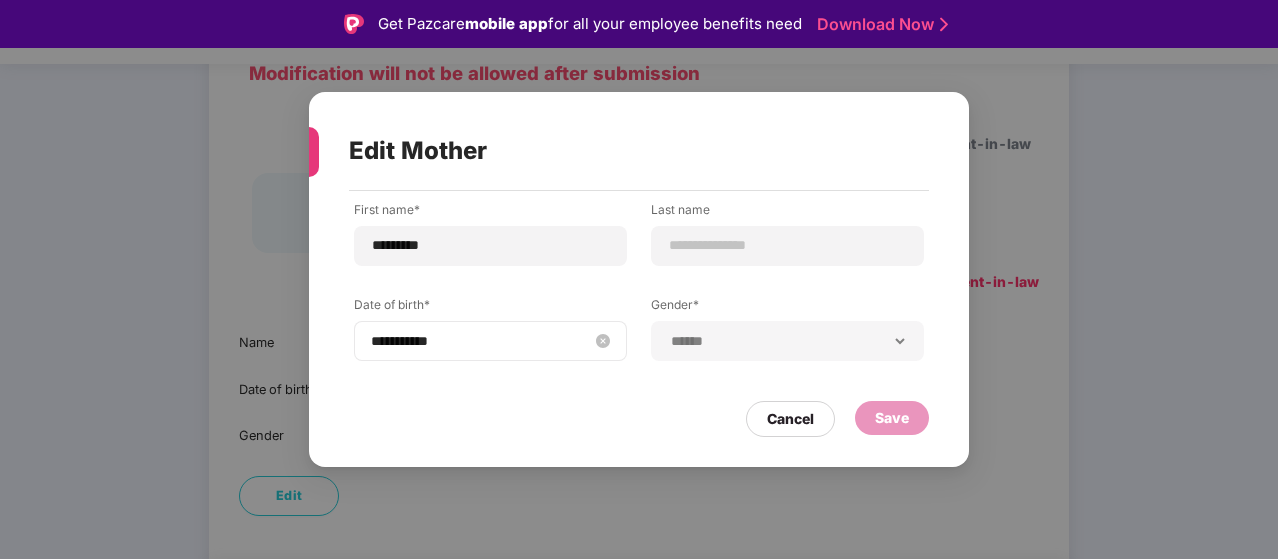 click on "**********" at bounding box center [480, 341] 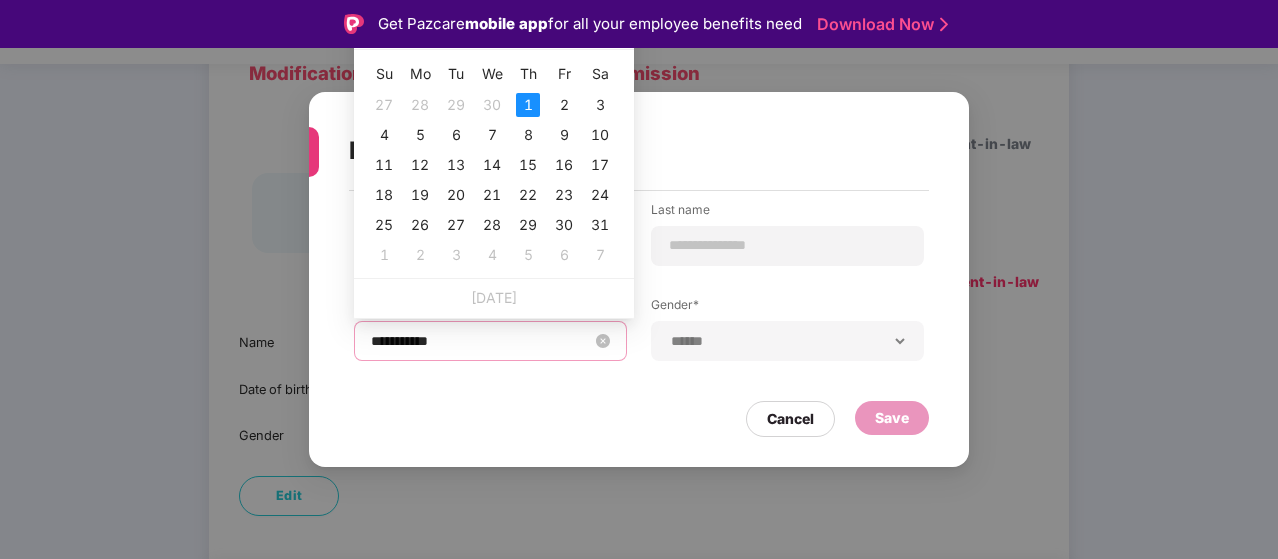 click on "**********" at bounding box center (480, 341) 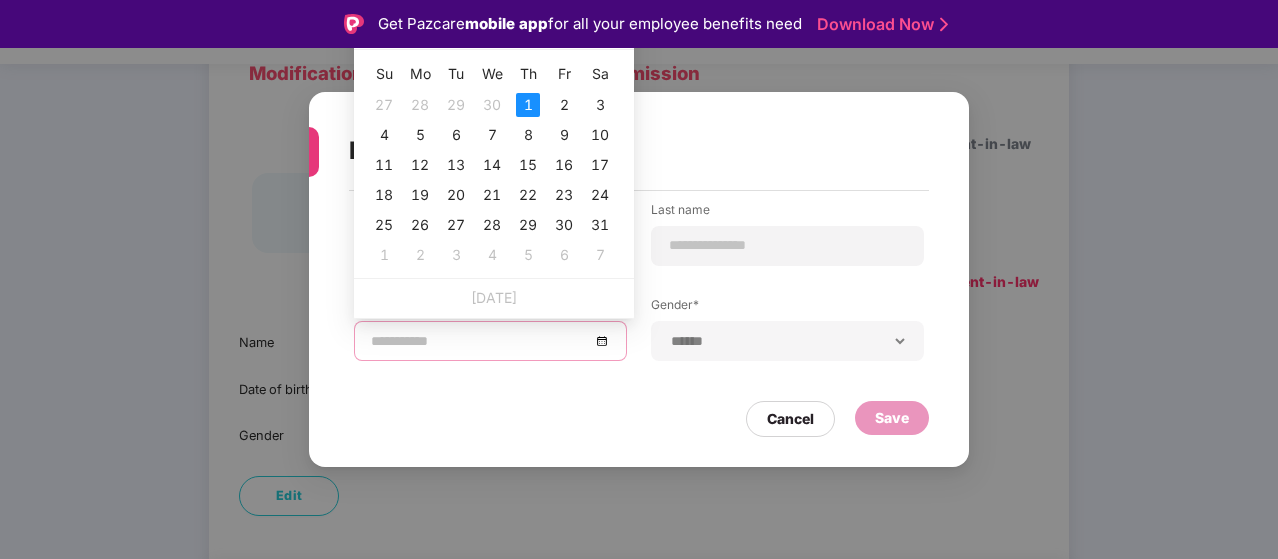 type on "**********" 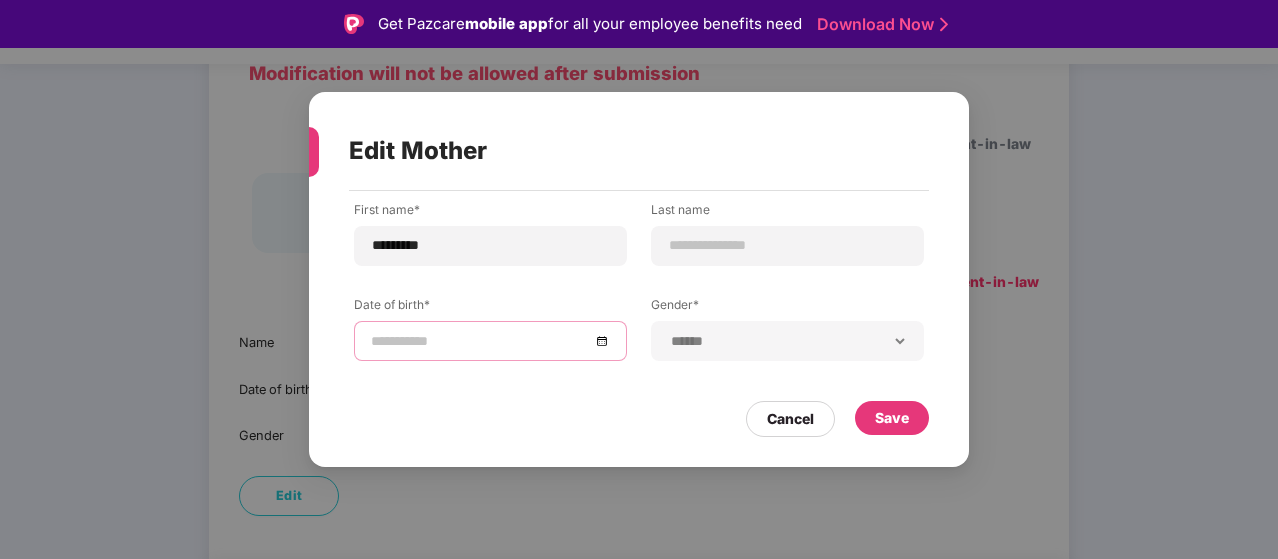 click at bounding box center [490, 341] 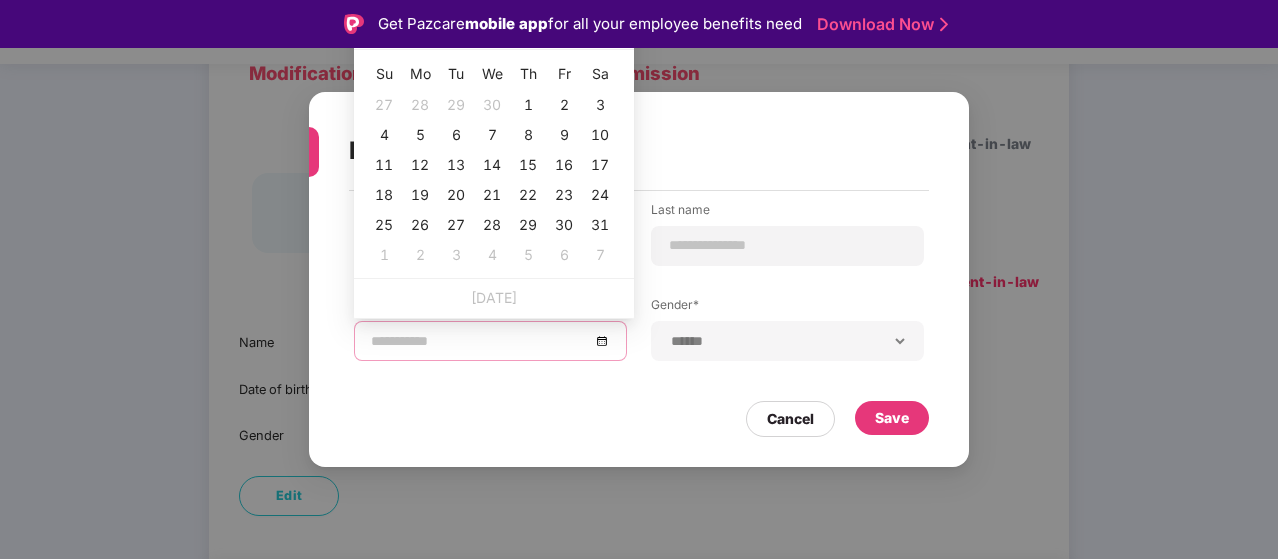 click at bounding box center (480, 341) 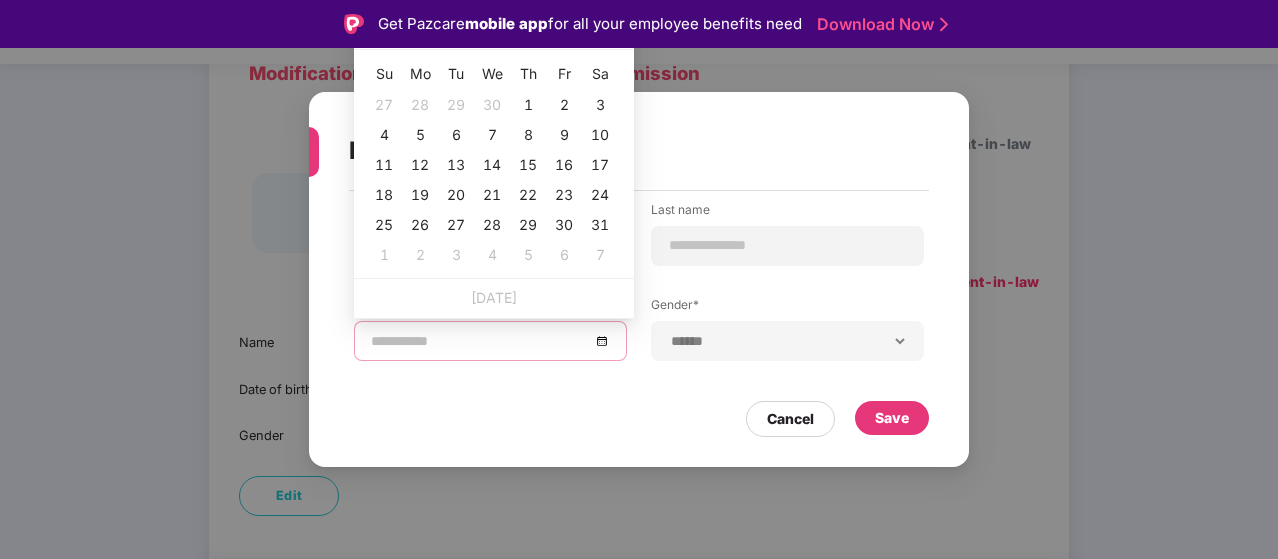 type on "**********" 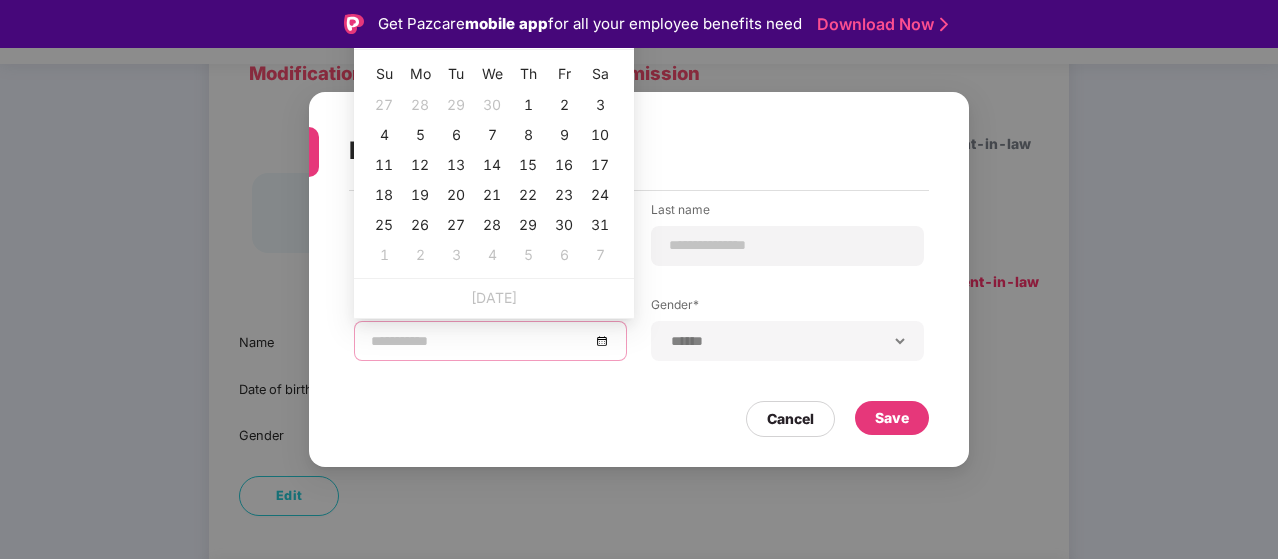 click at bounding box center [480, 341] 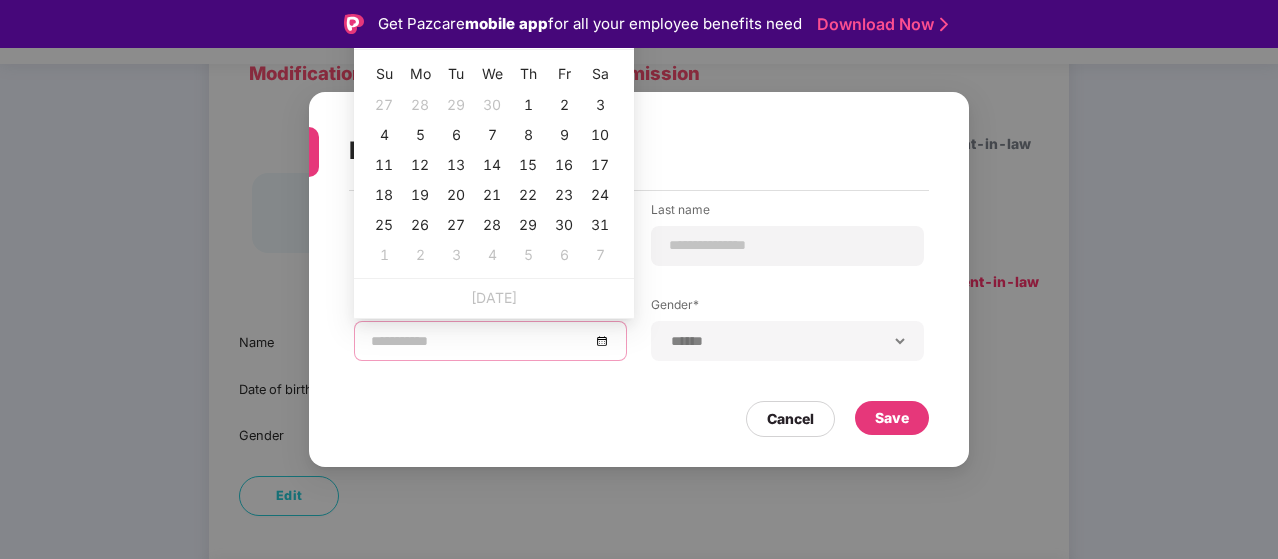 type on "**********" 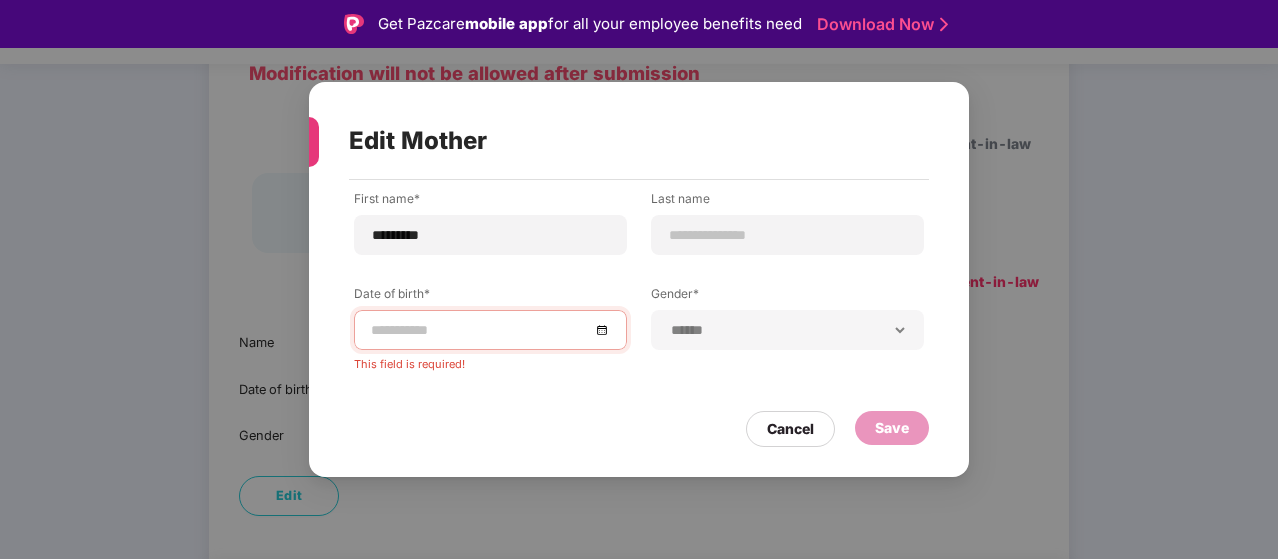 click on "**********" at bounding box center [639, 295] 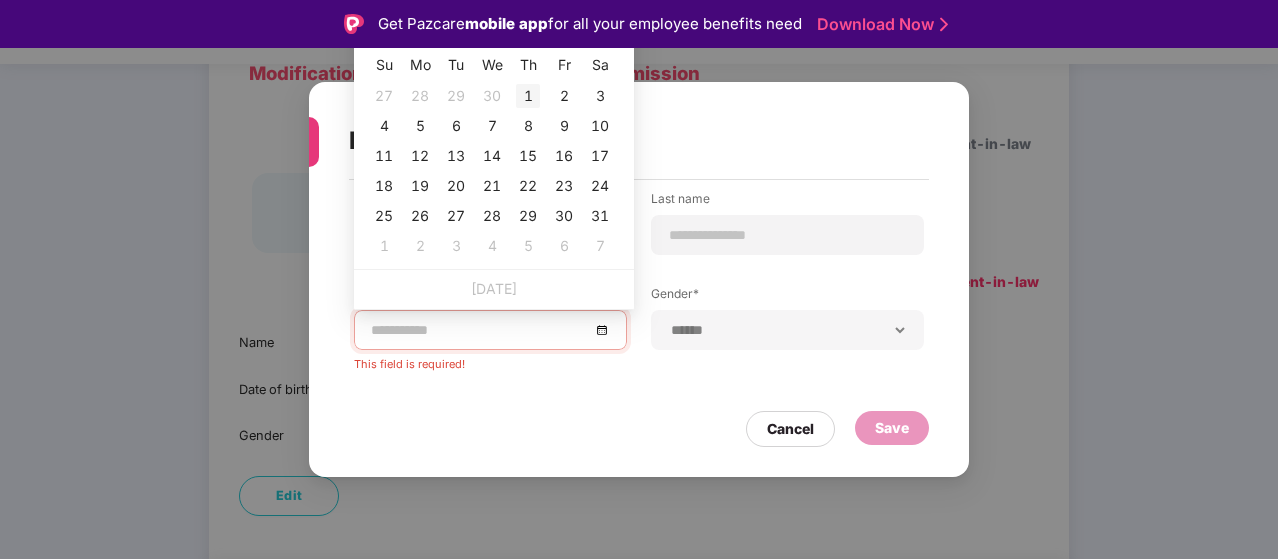 click on "1" at bounding box center (528, 96) 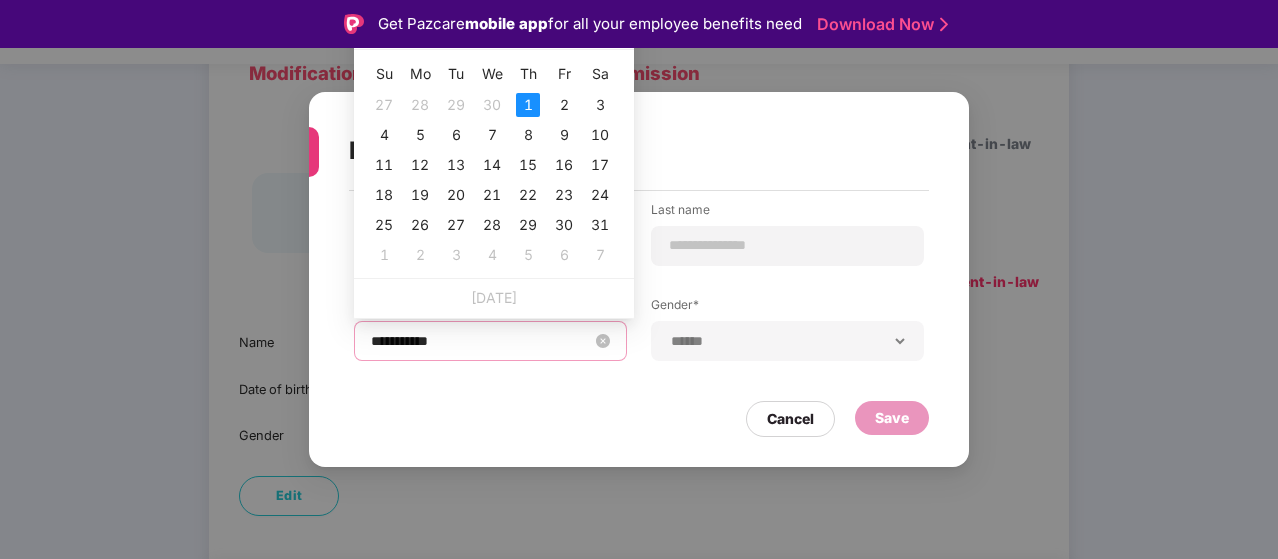 click on "**********" at bounding box center [480, 341] 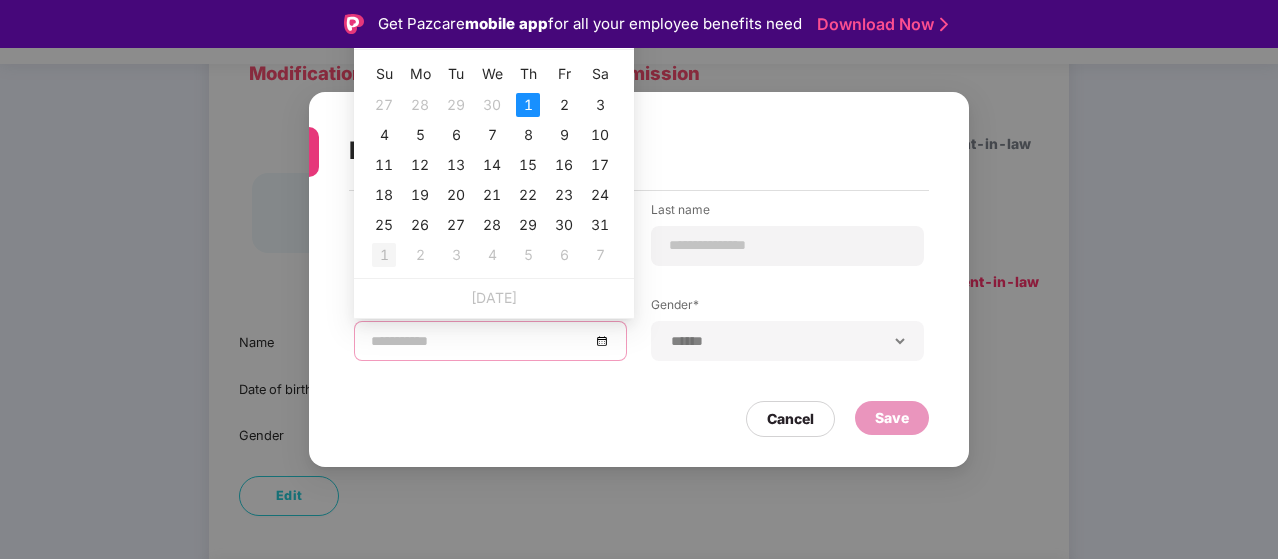 type on "**********" 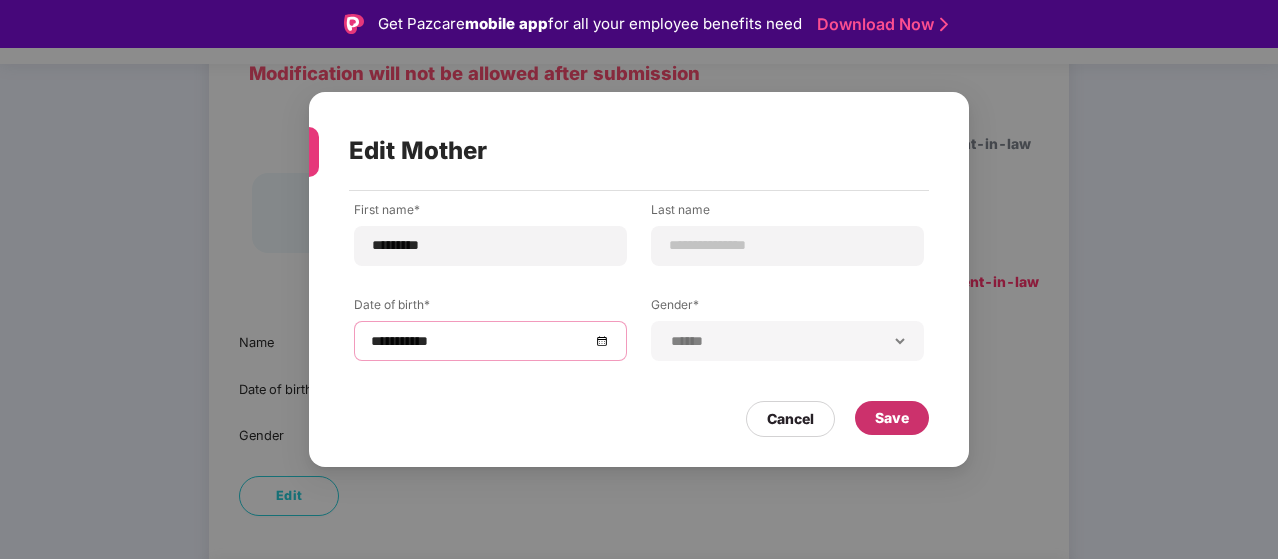 click on "Save" at bounding box center [892, 418] 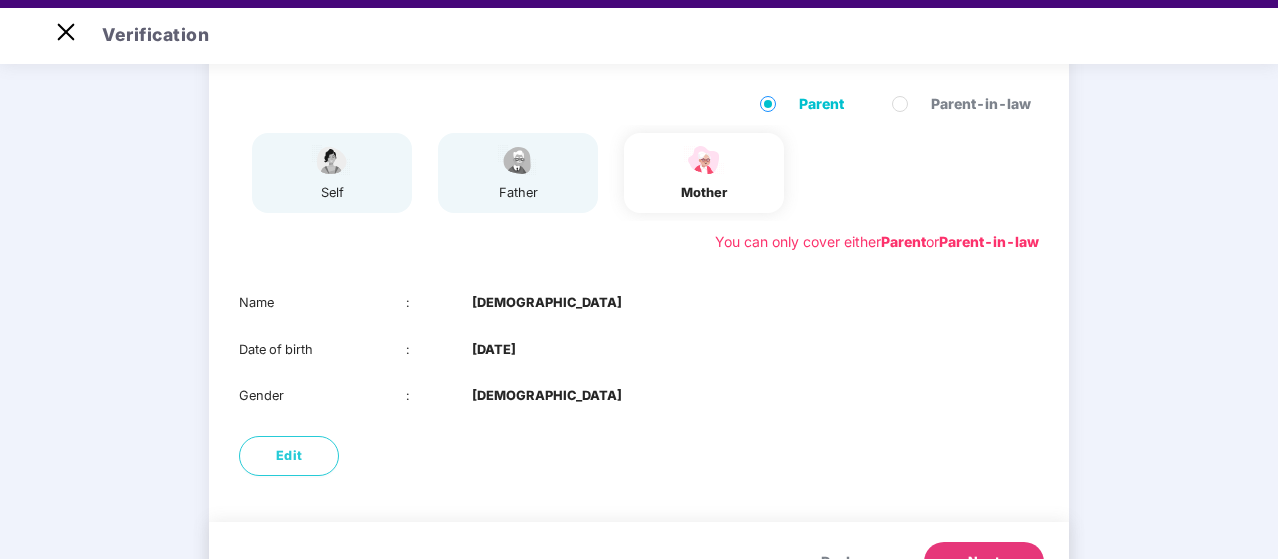 scroll, scrollTop: 48, scrollLeft: 0, axis: vertical 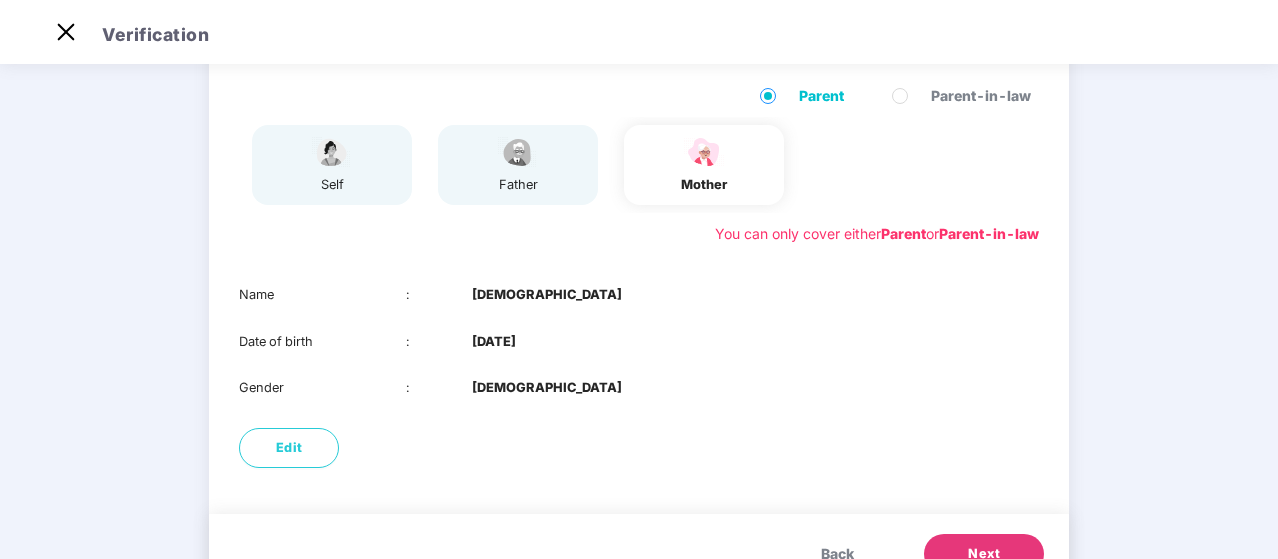 click on "father" at bounding box center [518, 185] 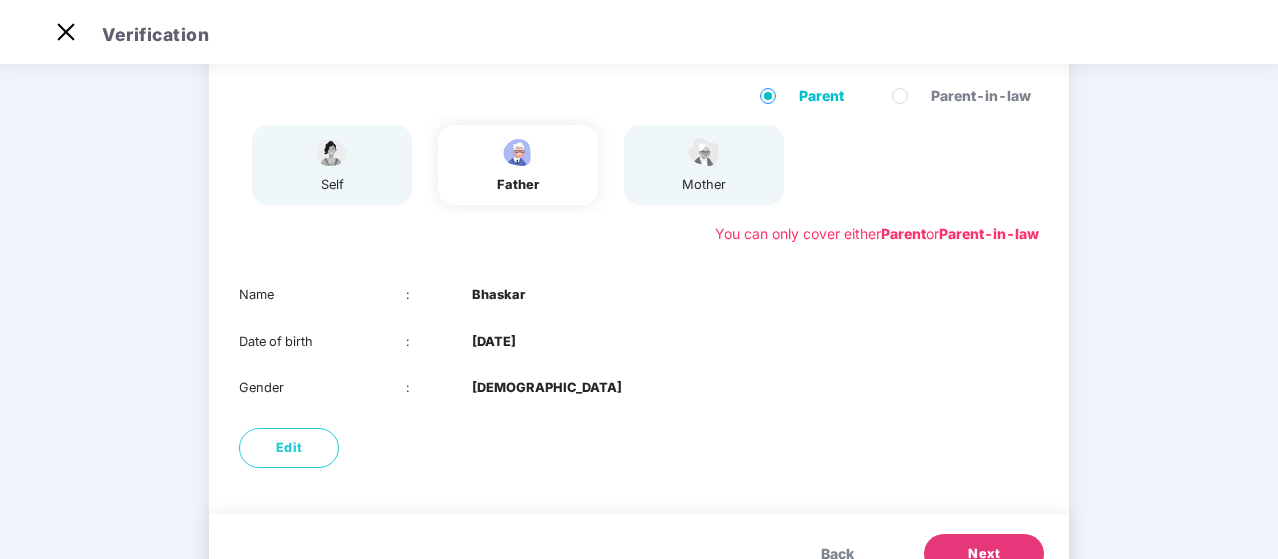 click on "Next" at bounding box center (984, 554) 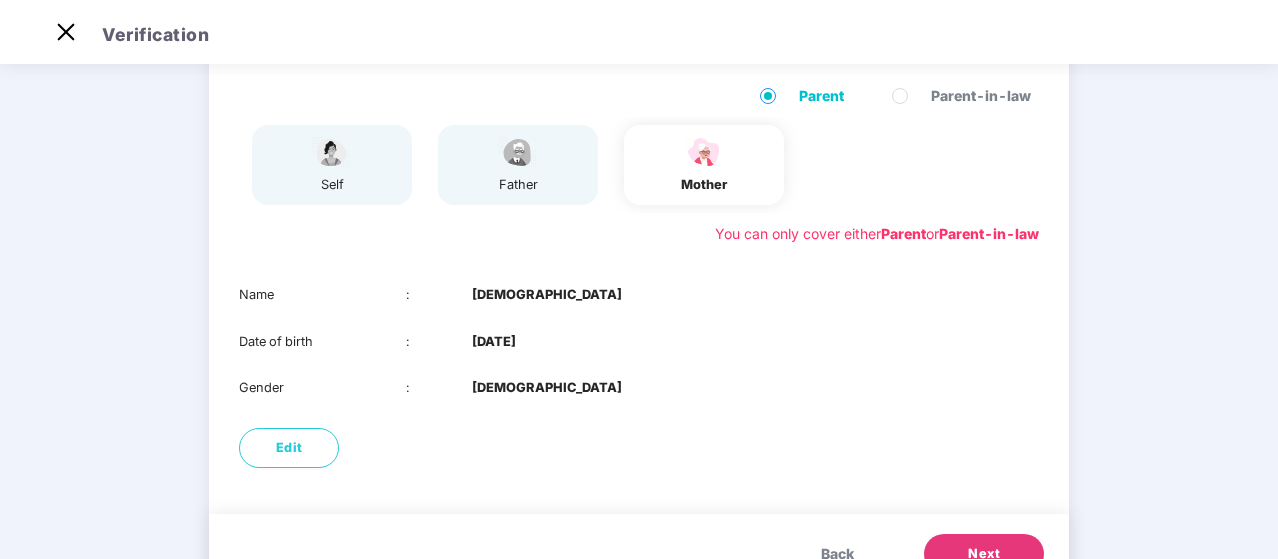 click on "Next" at bounding box center (984, 554) 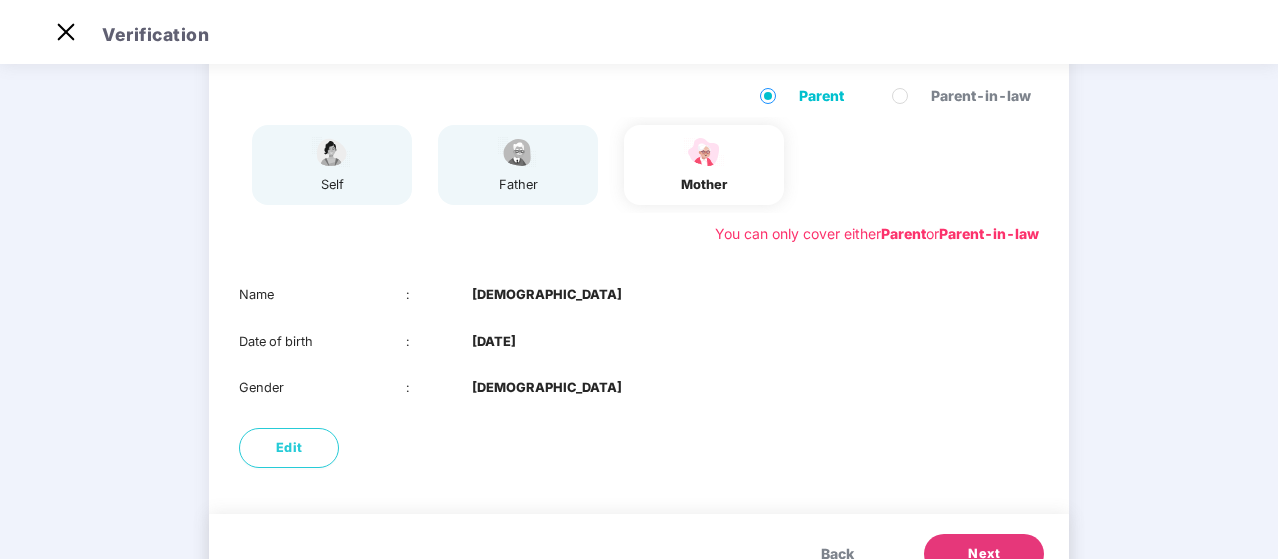 scroll, scrollTop: 0, scrollLeft: 0, axis: both 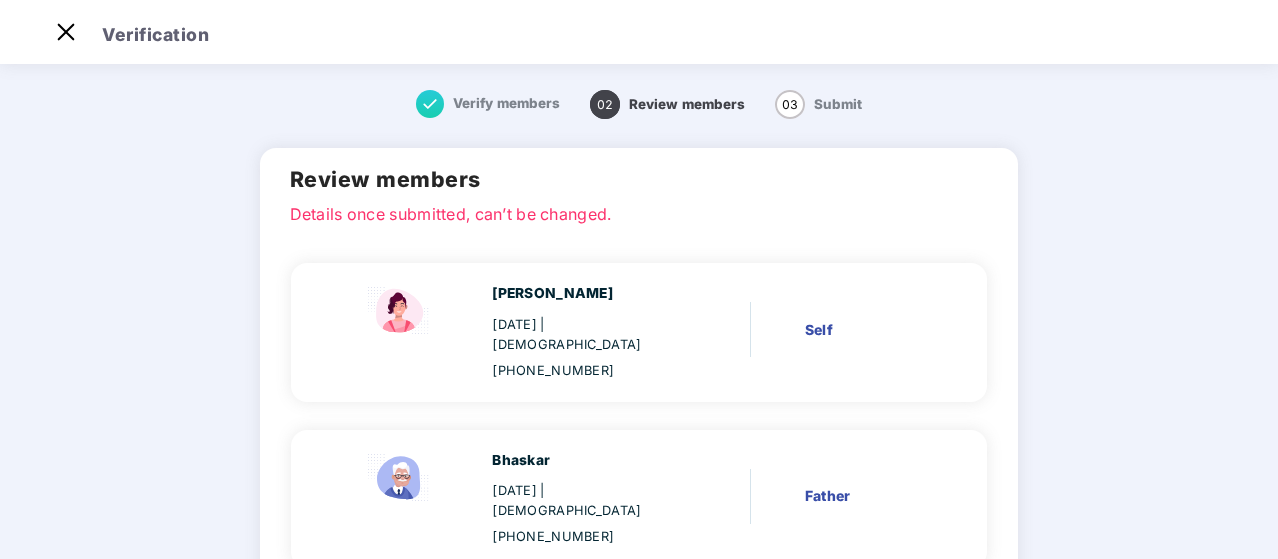 click on "Verify members 02 Review members 03 Submit Review members Details once submitted, can’t be changed. Chaithra  25 Apr 1998    |    Female +919148856525 Self Bhaskar  01 Jan 1973    |    Male +919148856525 Father Vedavathi  01 June 1975    |    Female +919148856525 Mother Back   Next" at bounding box center [639, 481] 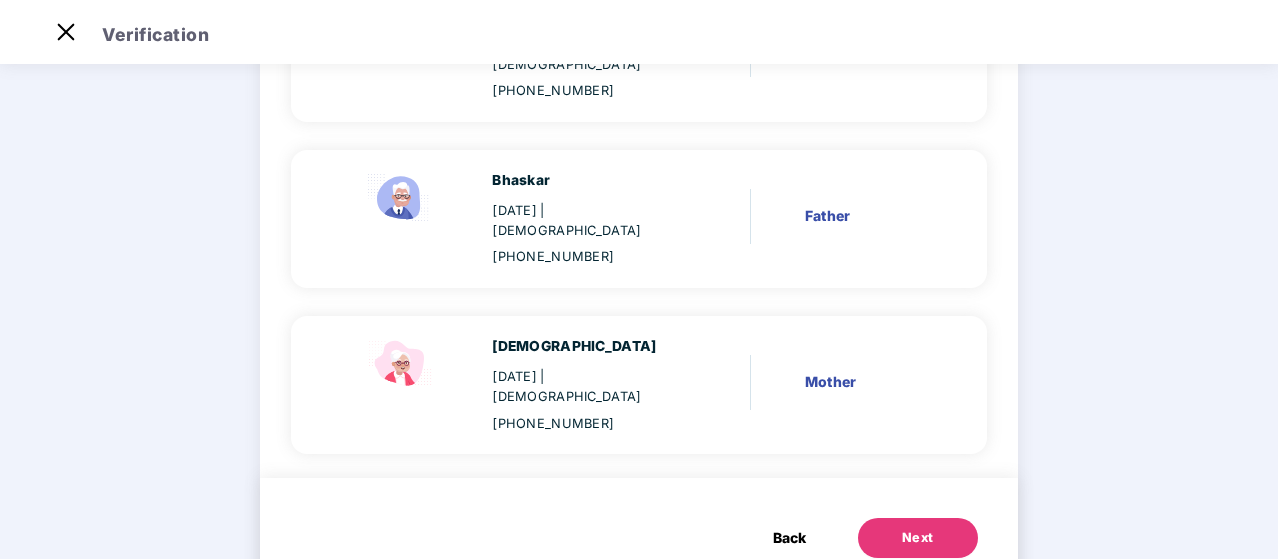 scroll, scrollTop: 283, scrollLeft: 0, axis: vertical 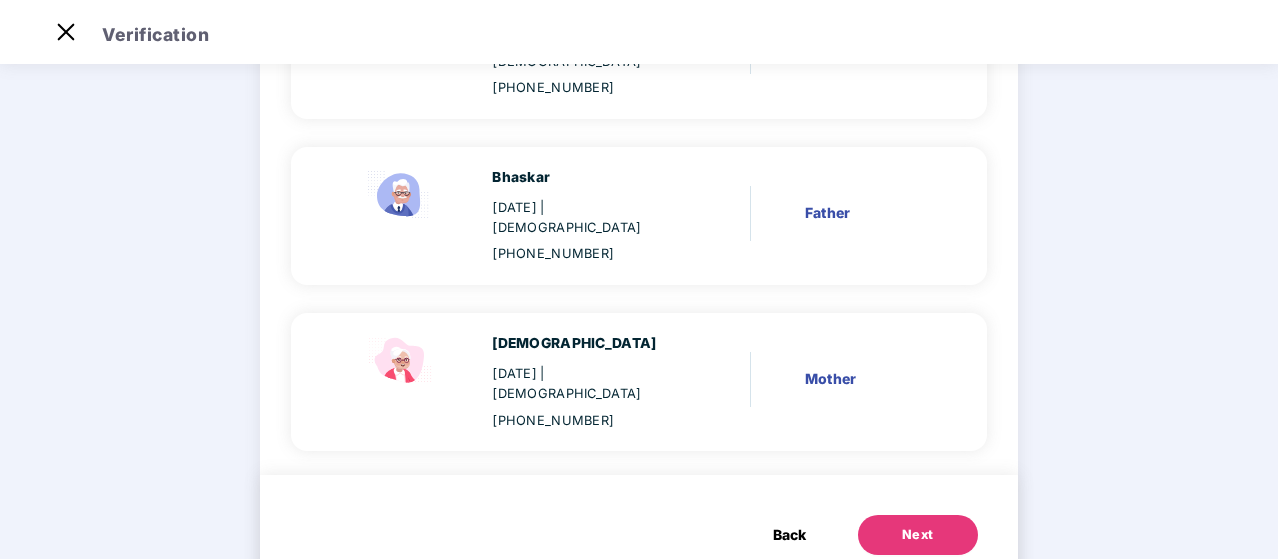 click on "Next" at bounding box center (918, 535) 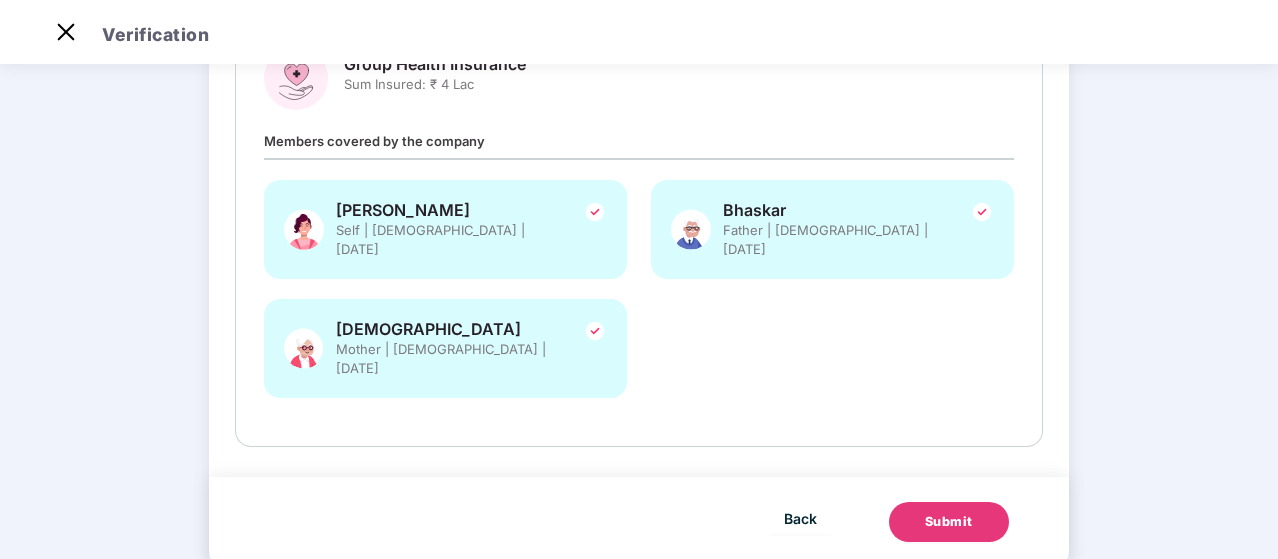 scroll, scrollTop: 0, scrollLeft: 0, axis: both 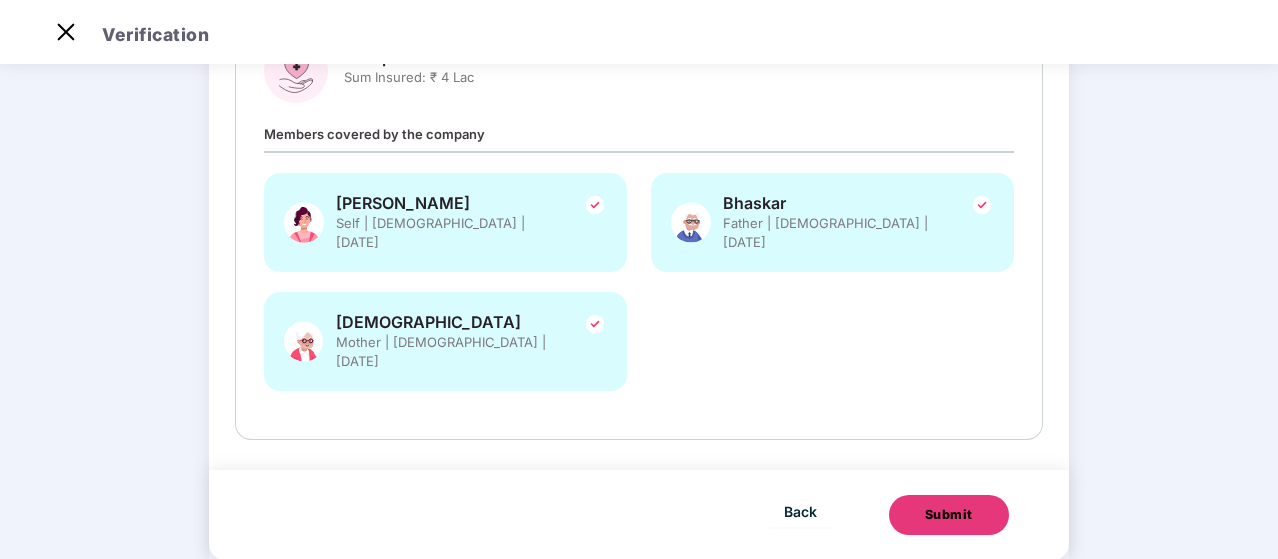 click on "Submit" at bounding box center [949, 515] 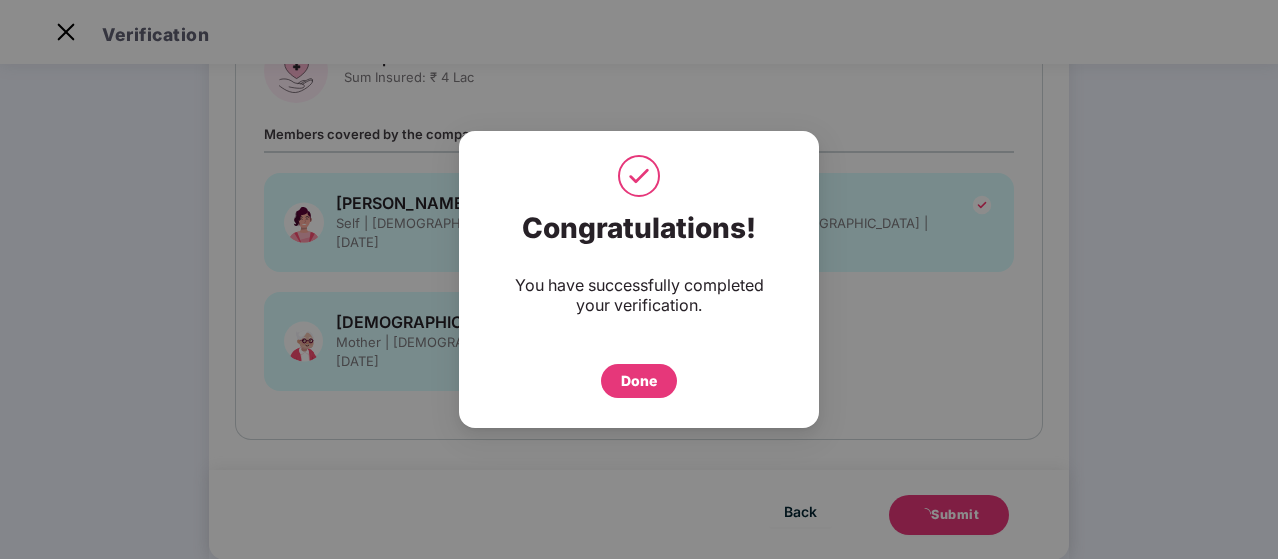 click on "Done" at bounding box center (639, 381) 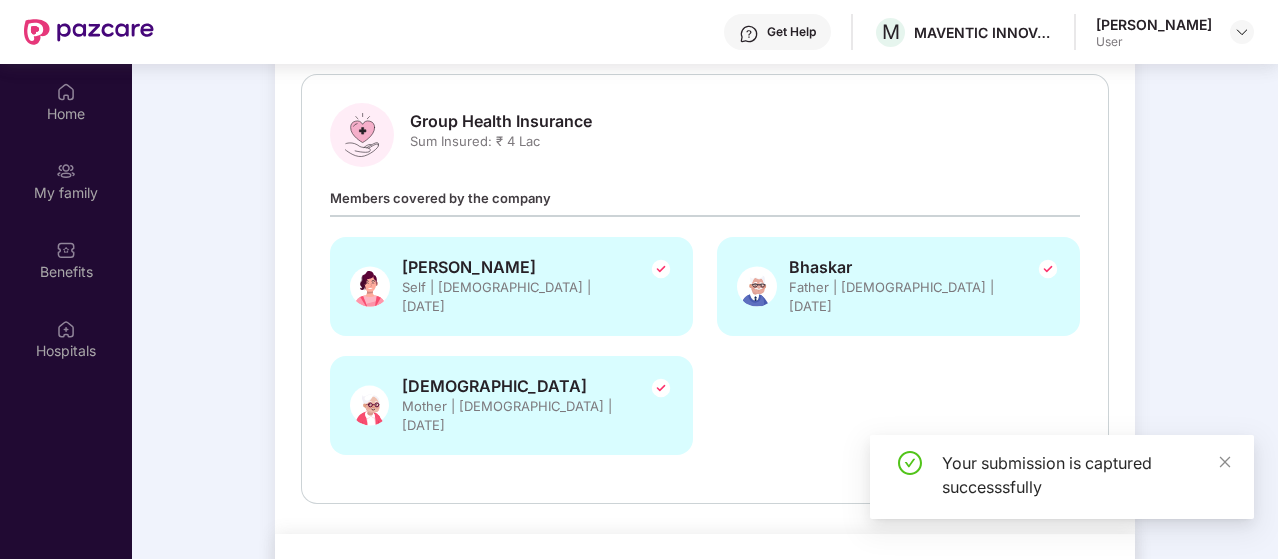 scroll, scrollTop: 112, scrollLeft: 0, axis: vertical 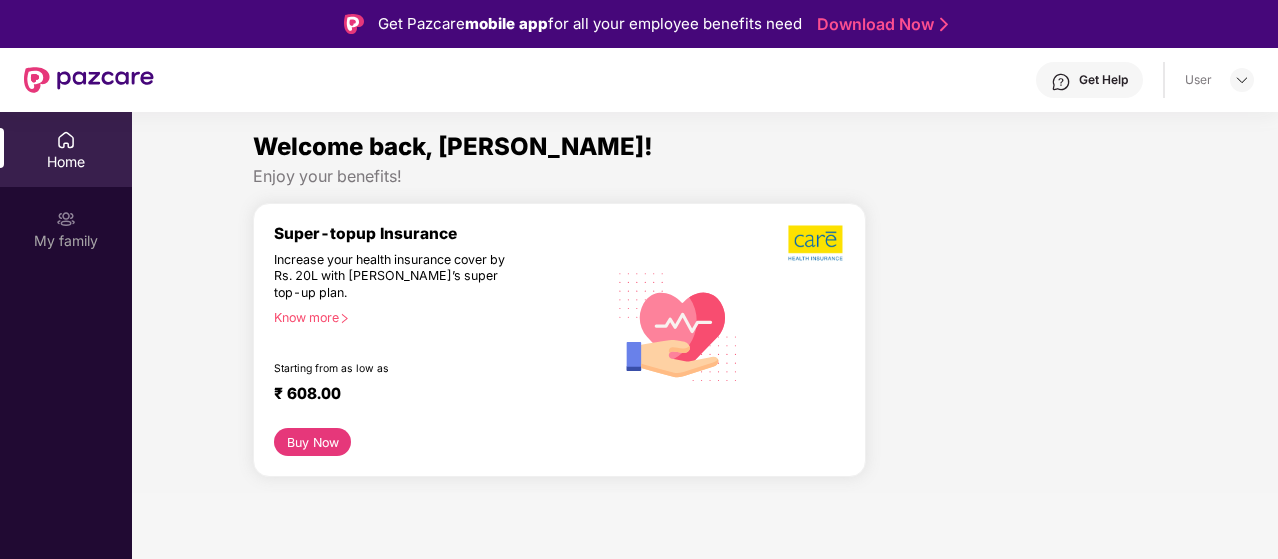 click at bounding box center [1019, 348] 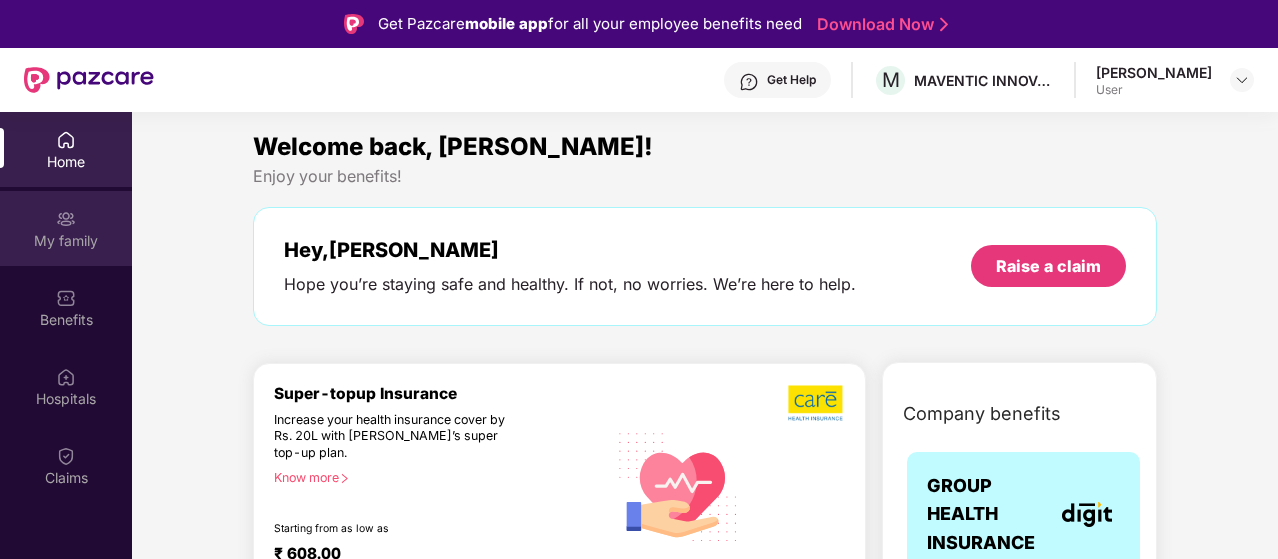 click on "My family" at bounding box center [66, 241] 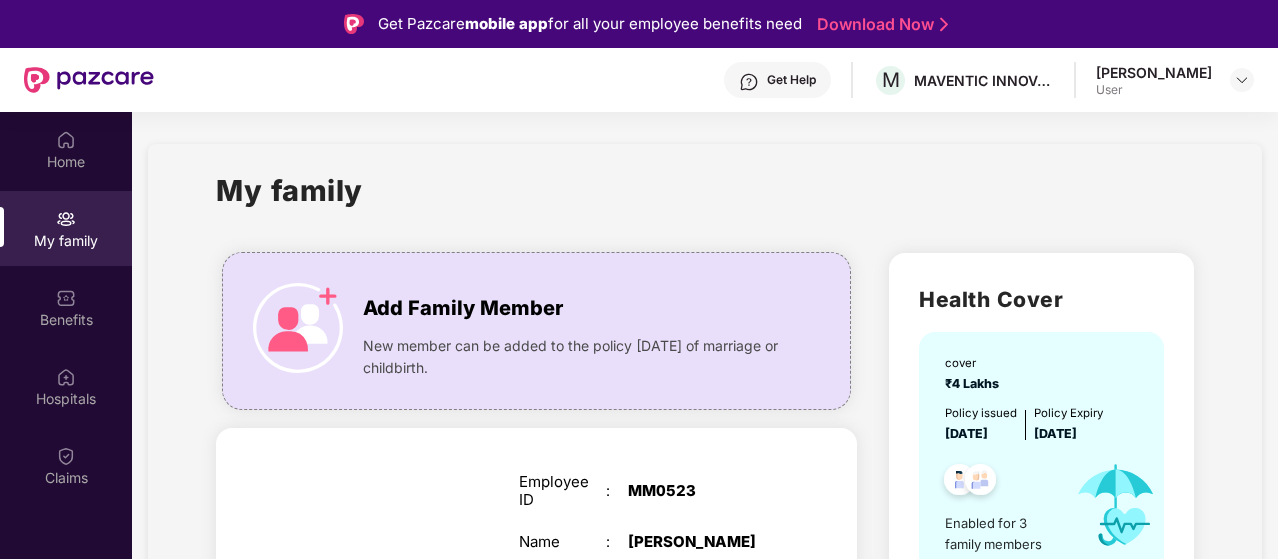 click on "My family" at bounding box center (704, 202) 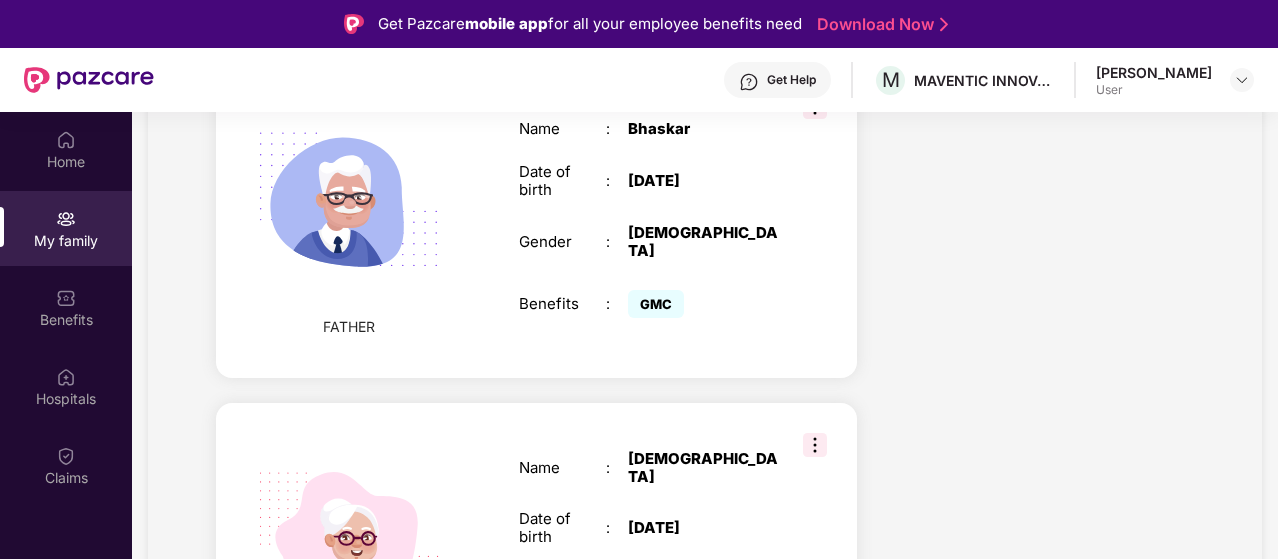 scroll, scrollTop: 970, scrollLeft: 0, axis: vertical 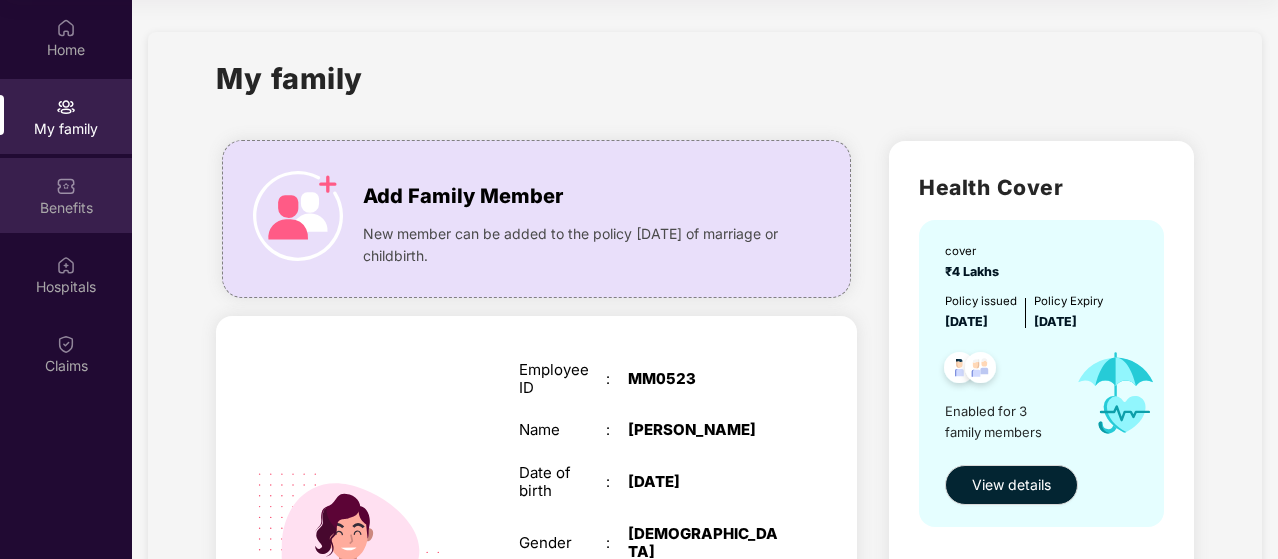 click on "Benefits" at bounding box center [66, 208] 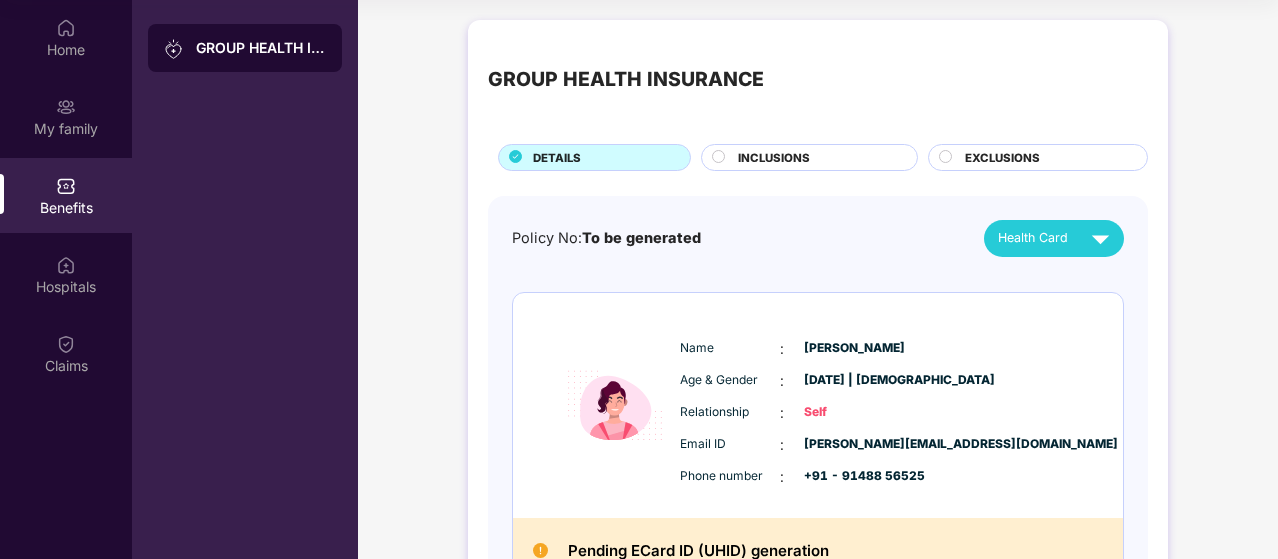 click on "GROUP HEALTH INSURANCE DETAILS INCLUSIONS EXCLUSIONS Policy No:  To be generated Health Card Name : [PERSON_NAME]  Age & Gender : [DATE] | [DEMOGRAPHIC_DATA] Relationship : Self Email ID : [PERSON_NAME][EMAIL_ADDRESS][DOMAIN_NAME] Phone number : +91 - 91488 56525 Pending ECard ID (UHID) generation Name : [PERSON_NAME]  Age & Gender : [DATE] | [DEMOGRAPHIC_DATA] Relationship : Father Email ID : [PERSON_NAME][EMAIL_ADDRESS][DOMAIN_NAME] Phone number : +91 - 91488 56525 Pending ECard ID (UHID) generation Name : [PERSON_NAME]  Age & Gender : [DATE] | [DEMOGRAPHIC_DATA] Relationship : Mother Email ID : [PERSON_NAME][EMAIL_ADDRESS][DOMAIN_NAME] Phone number : +91 - 91488 56525 Pending ECard ID (UHID) generation" at bounding box center [818, 667] 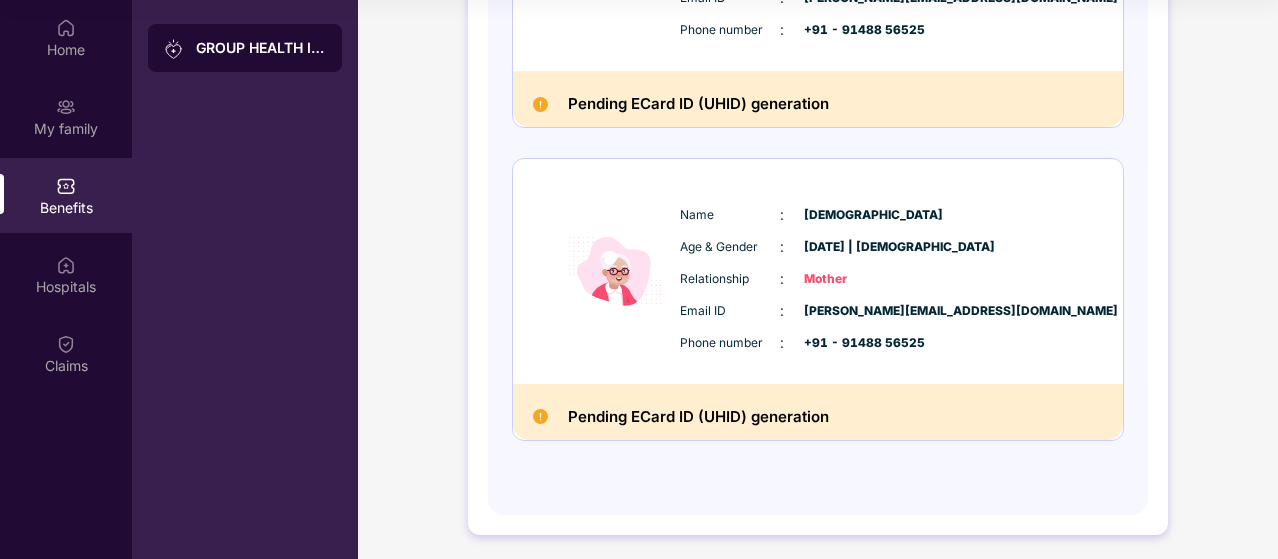 scroll, scrollTop: 761, scrollLeft: 0, axis: vertical 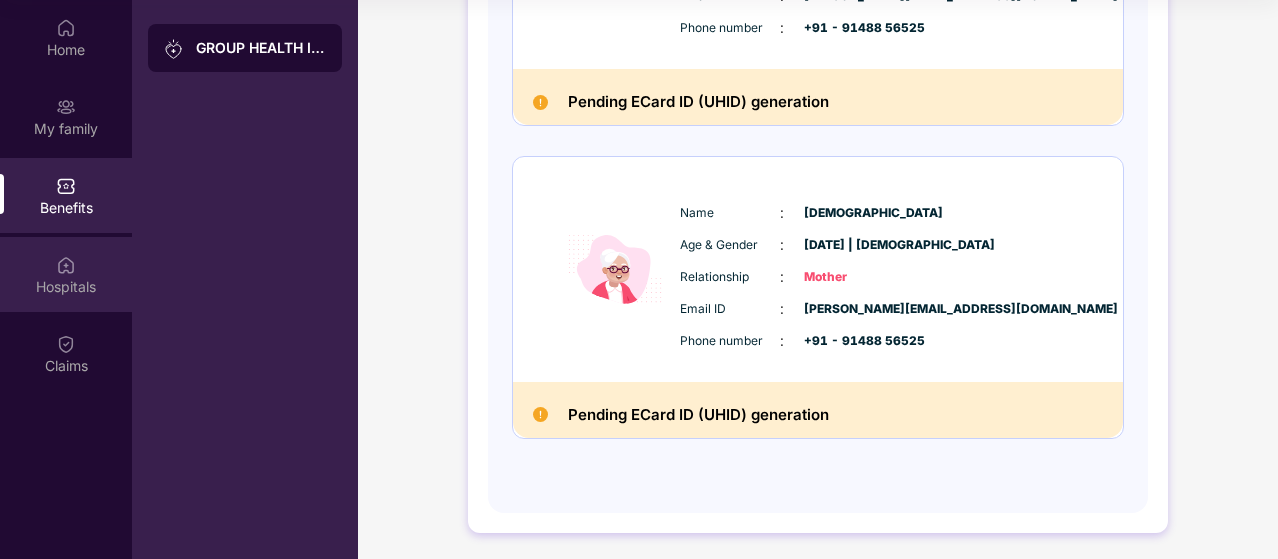 click on "Hospitals" at bounding box center [66, 274] 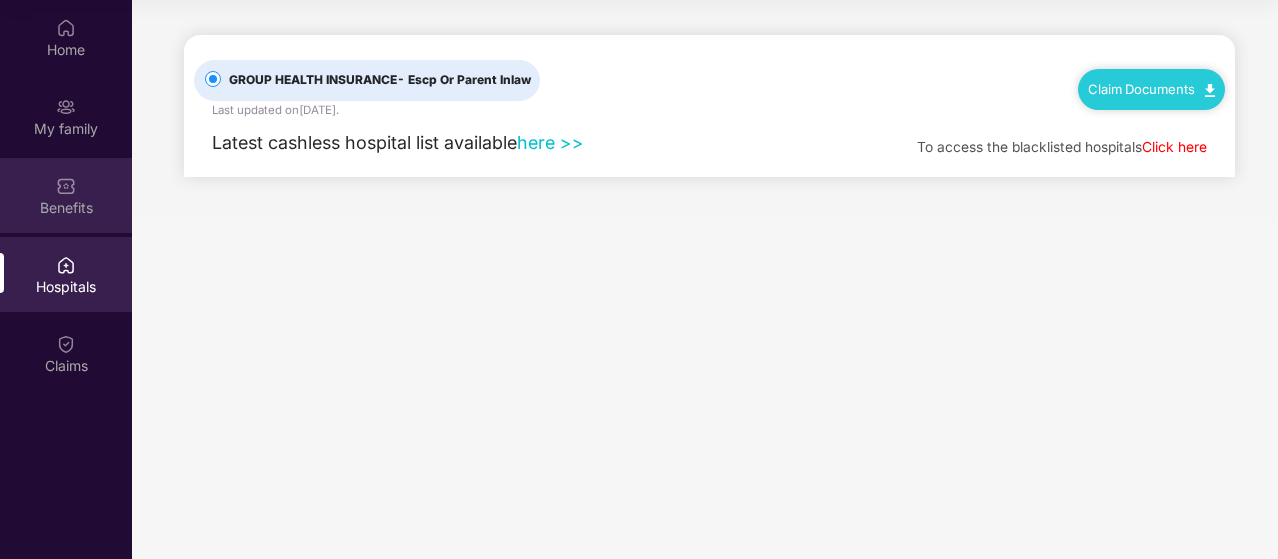 click on "Benefits" at bounding box center (66, 208) 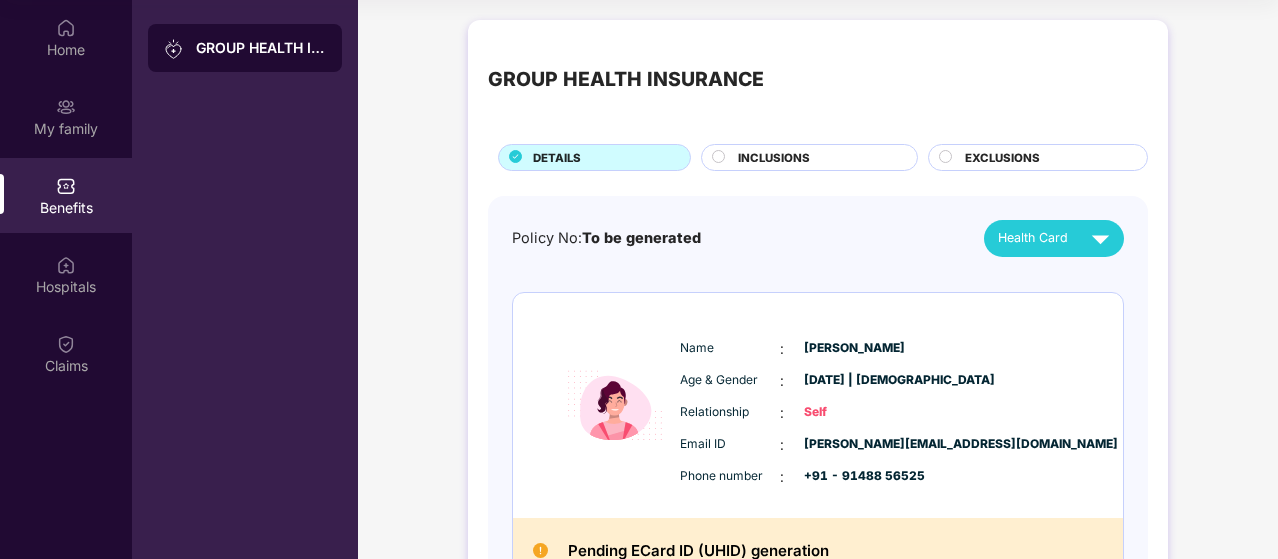 click on "GROUP HEALTH INSURANCE DETAILS INCLUSIONS EXCLUSIONS Policy No:  To be generated Health Card Name : [PERSON_NAME]  Age & Gender : [DATE] | [DEMOGRAPHIC_DATA] Relationship : Self Email ID : [PERSON_NAME][EMAIL_ADDRESS][DOMAIN_NAME] Phone number : +91 - 91488 56525 Pending ECard ID (UHID) generation Name : [PERSON_NAME]  Age & Gender : [DATE] | [DEMOGRAPHIC_DATA] Relationship : Father Email ID : [PERSON_NAME][EMAIL_ADDRESS][DOMAIN_NAME] Phone number : +91 - 91488 56525 Pending ECard ID (UHID) generation Name : [PERSON_NAME]  Age & Gender : [DATE] | [DEMOGRAPHIC_DATA] Relationship : Mother Email ID : [PERSON_NAME][EMAIL_ADDRESS][DOMAIN_NAME] Phone number : +91 - 91488 56525 Pending ECard ID (UHID) generation" at bounding box center [818, 667] 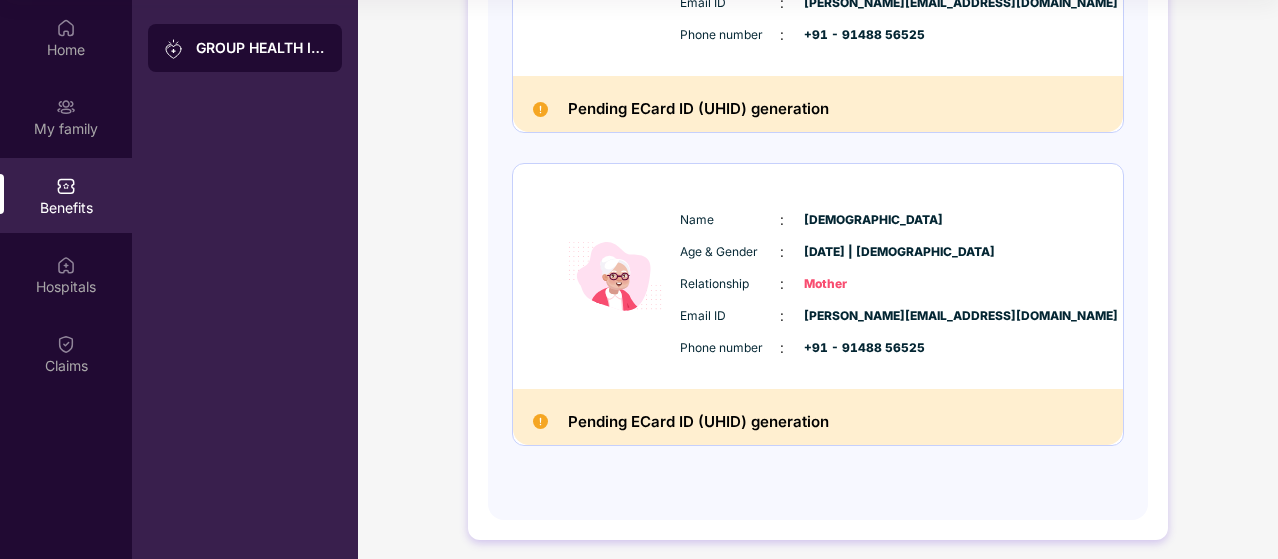 scroll, scrollTop: 761, scrollLeft: 0, axis: vertical 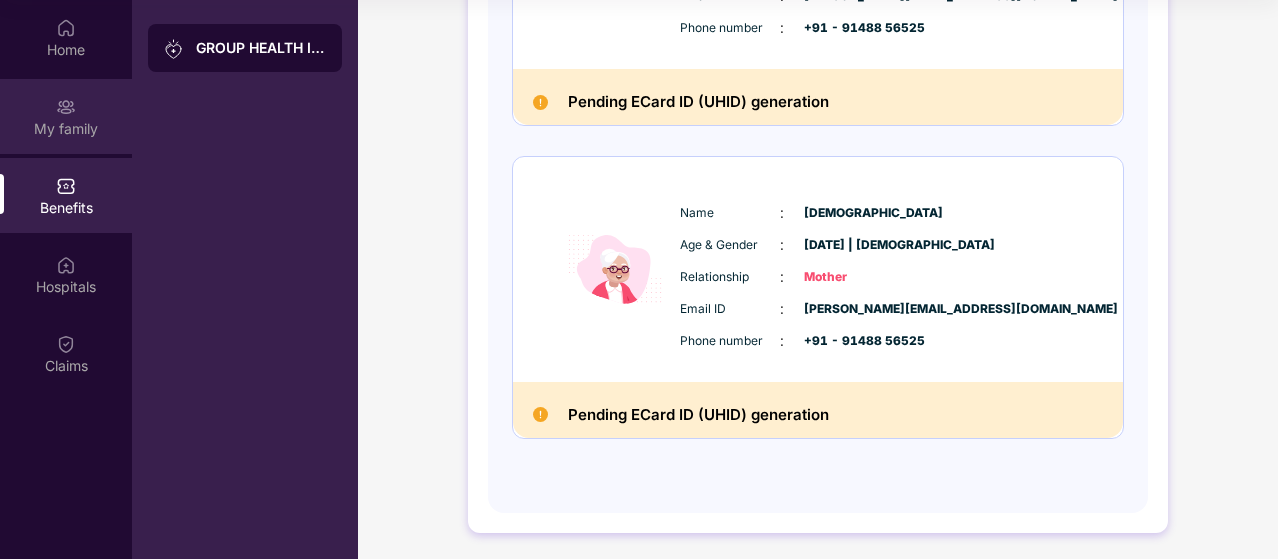 click on "My family" at bounding box center [66, 116] 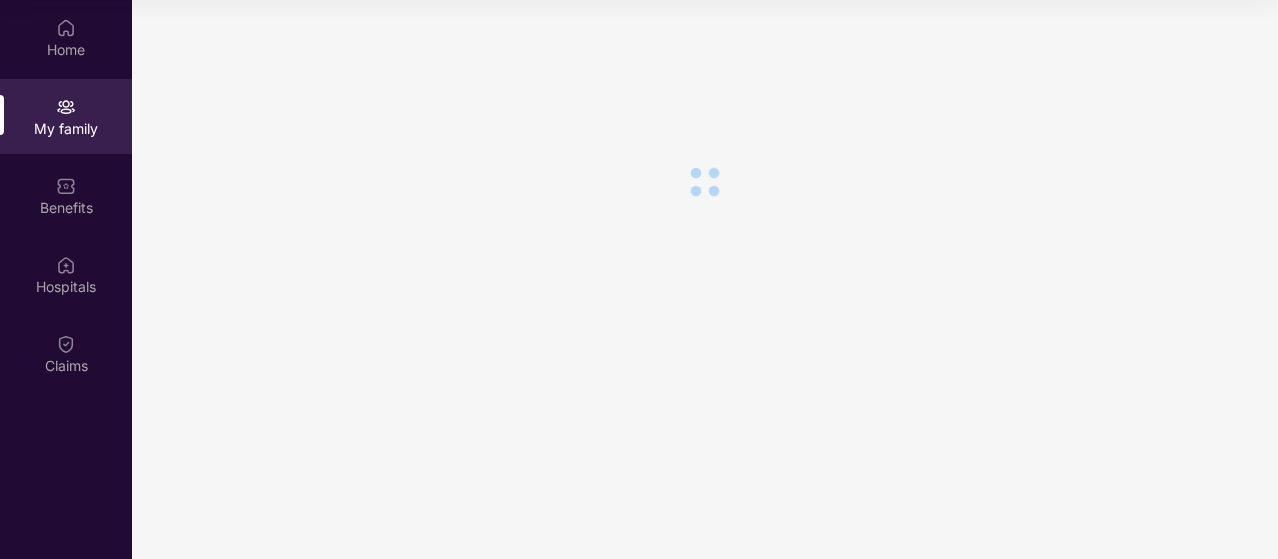 scroll, scrollTop: 0, scrollLeft: 0, axis: both 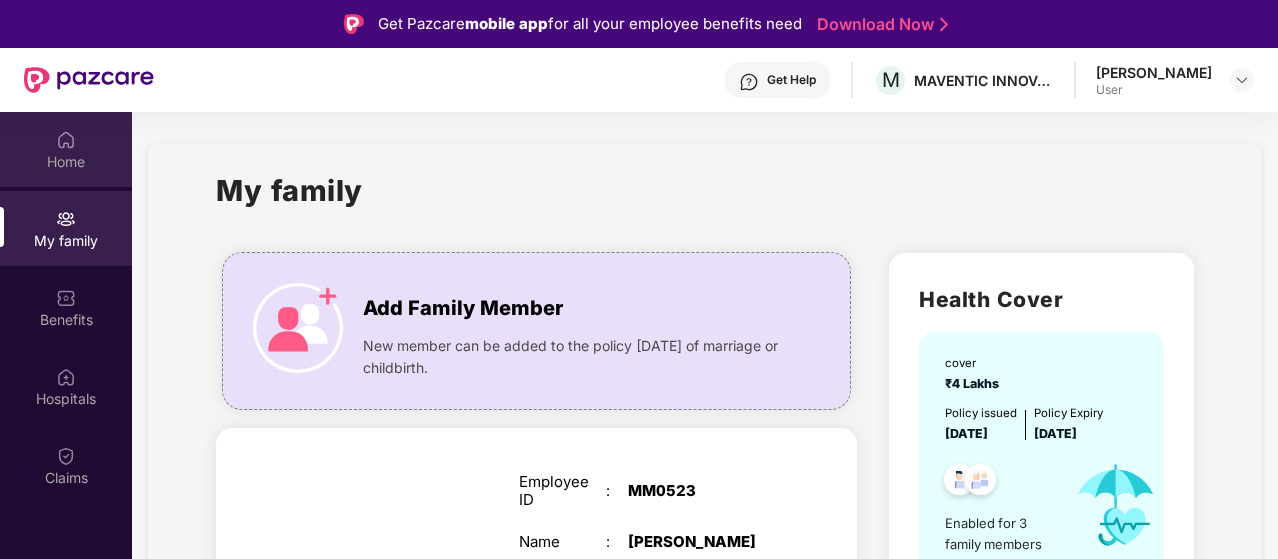 click at bounding box center (66, 140) 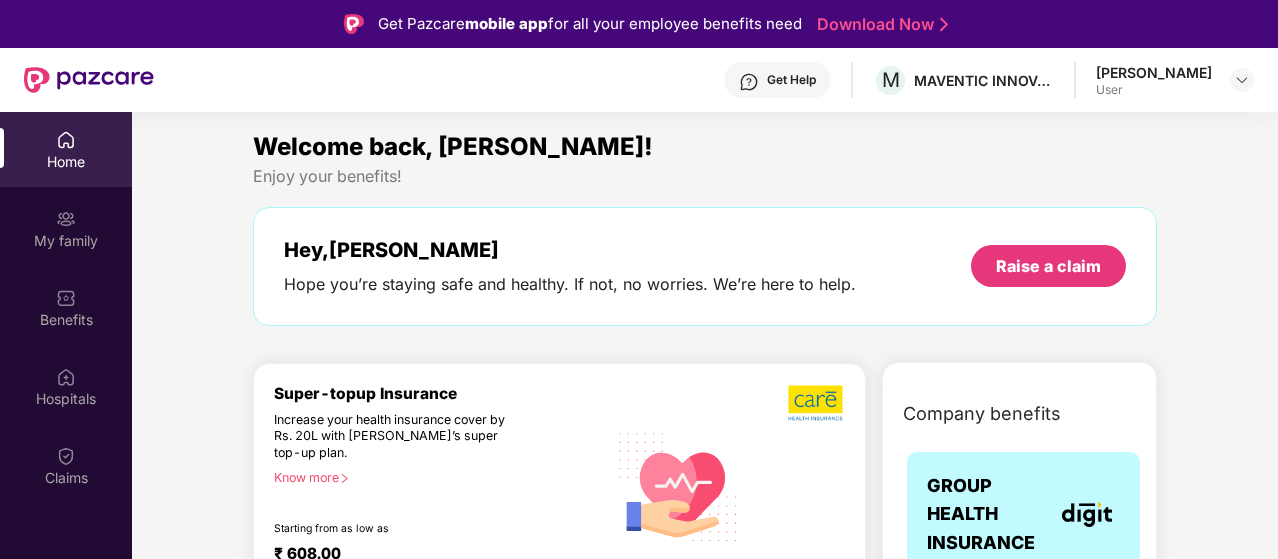 click on "Welcome back, [PERSON_NAME]! Enjoy your benefits! Hey,  [PERSON_NAME] Hope you’re staying safe and healthy. If not, no worries. We’re here to help. Raise a claim" at bounding box center (705, 237) 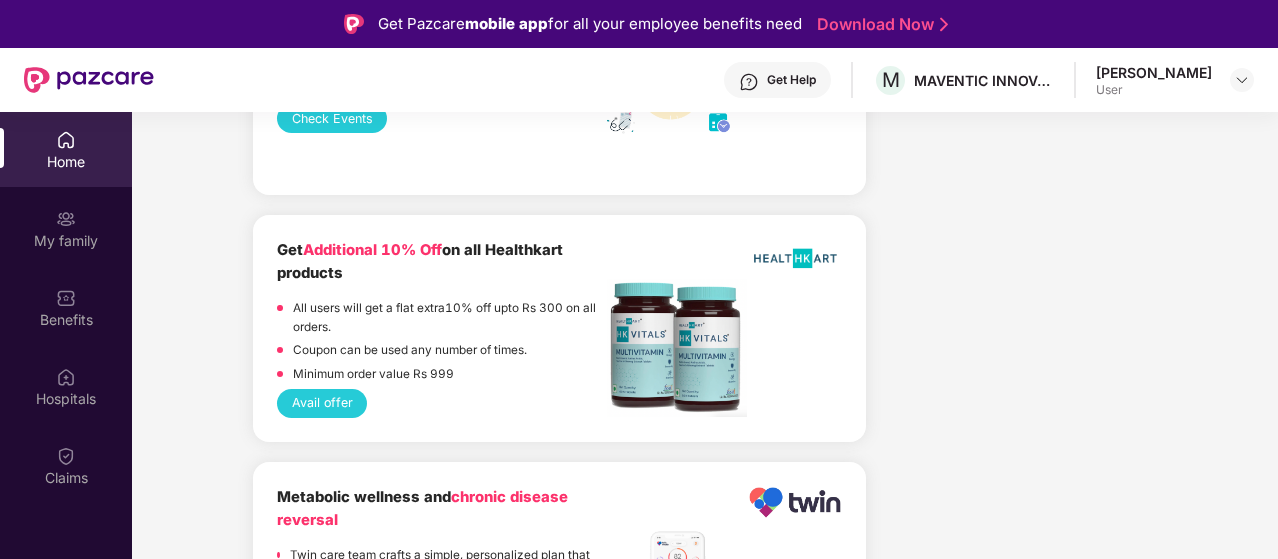 scroll, scrollTop: 4280, scrollLeft: 0, axis: vertical 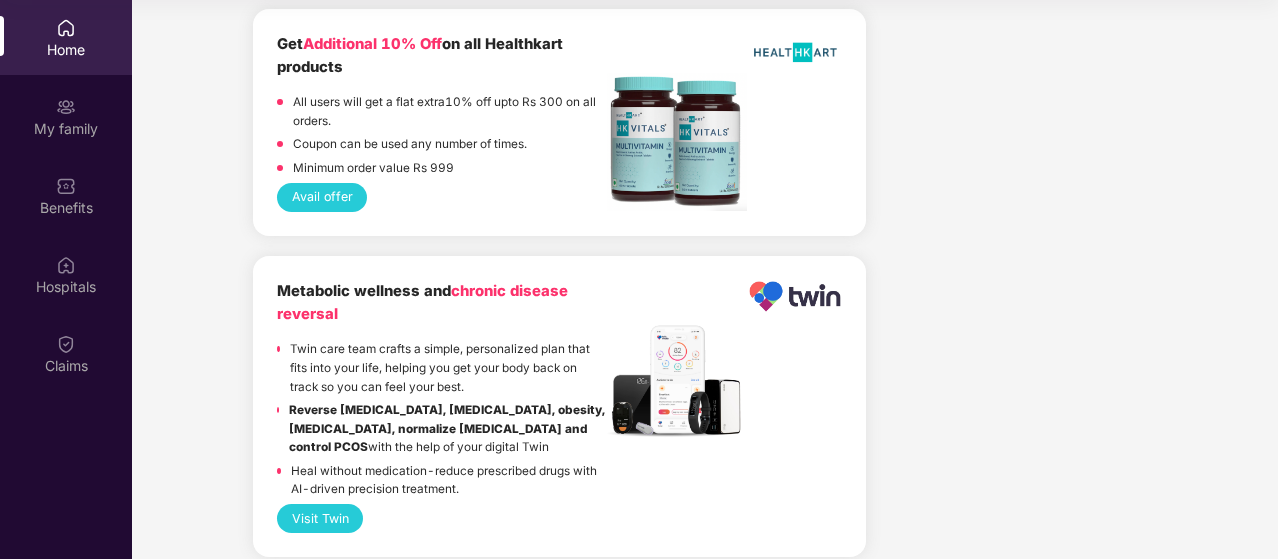 click on "Avail offer" at bounding box center (559, 197) 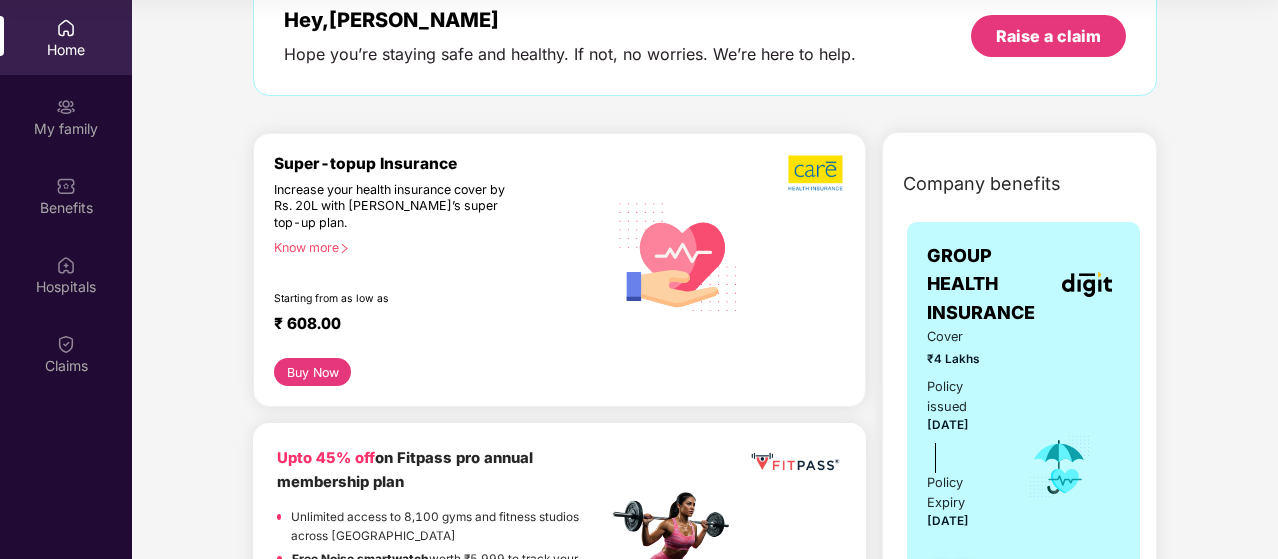 scroll, scrollTop: 2, scrollLeft: 0, axis: vertical 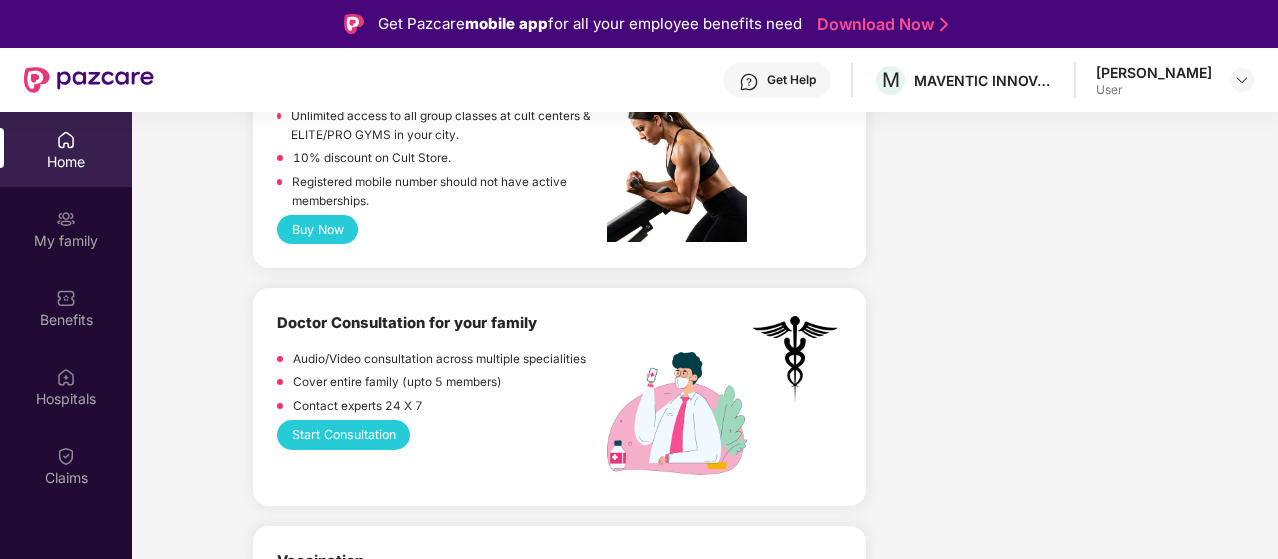click on "Start Consultation" at bounding box center [343, 434] 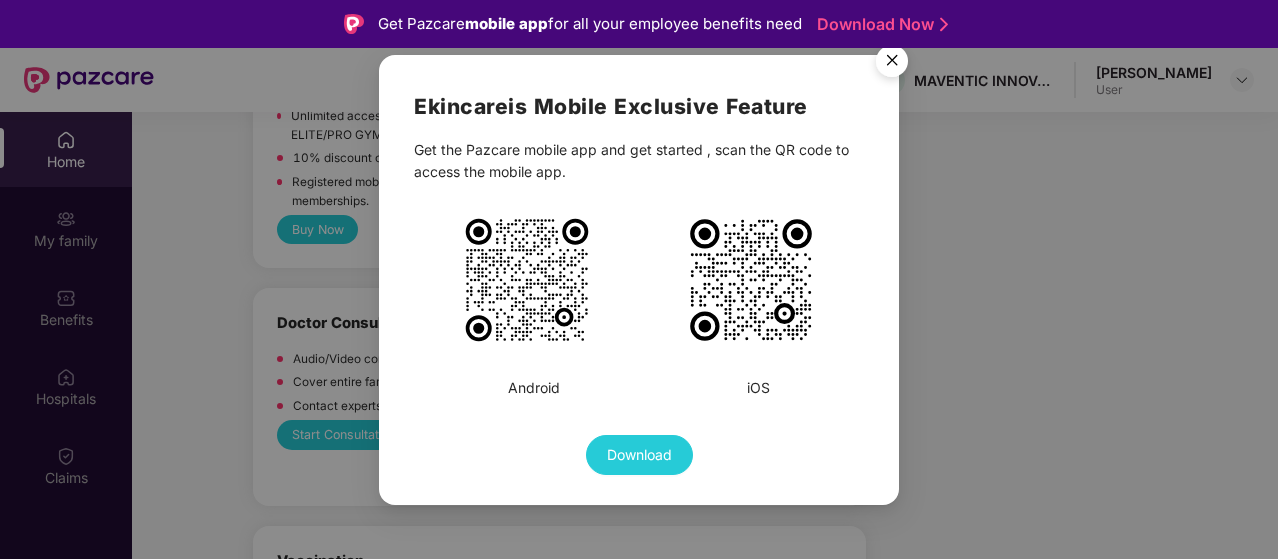 click at bounding box center (892, 64) 